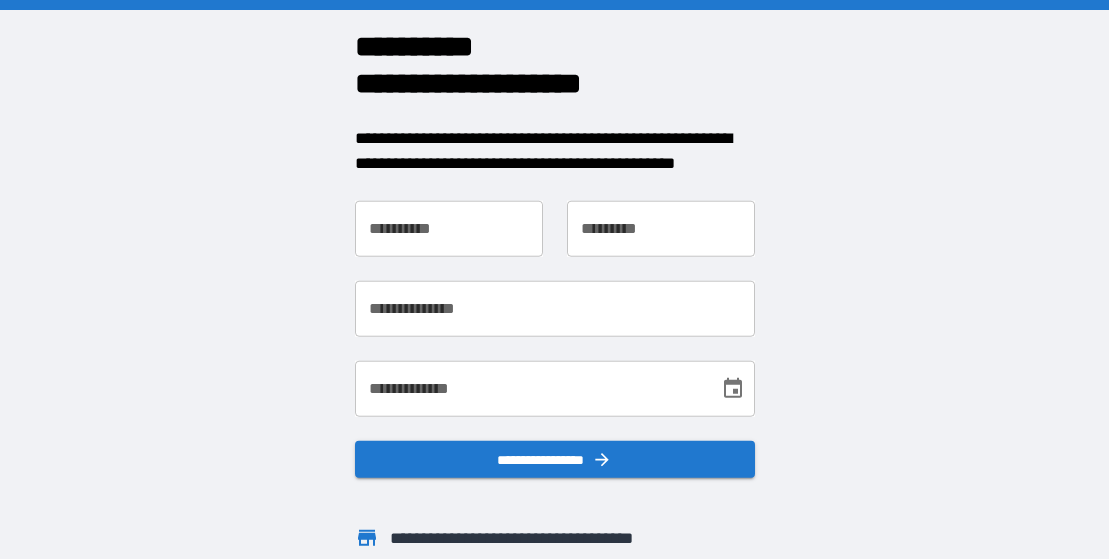 scroll, scrollTop: 0, scrollLeft: 0, axis: both 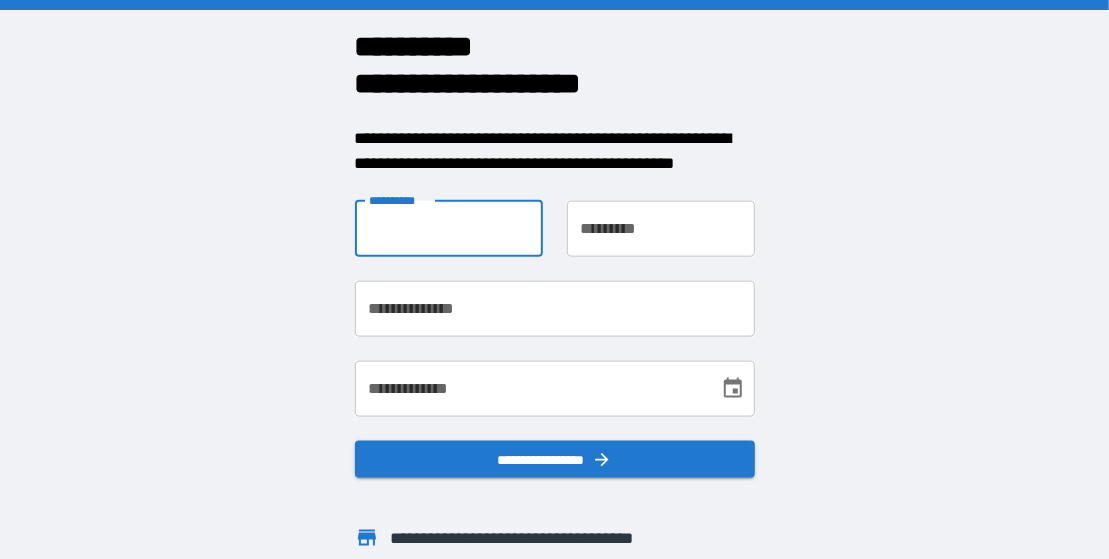 click on "**********" at bounding box center (449, 228) 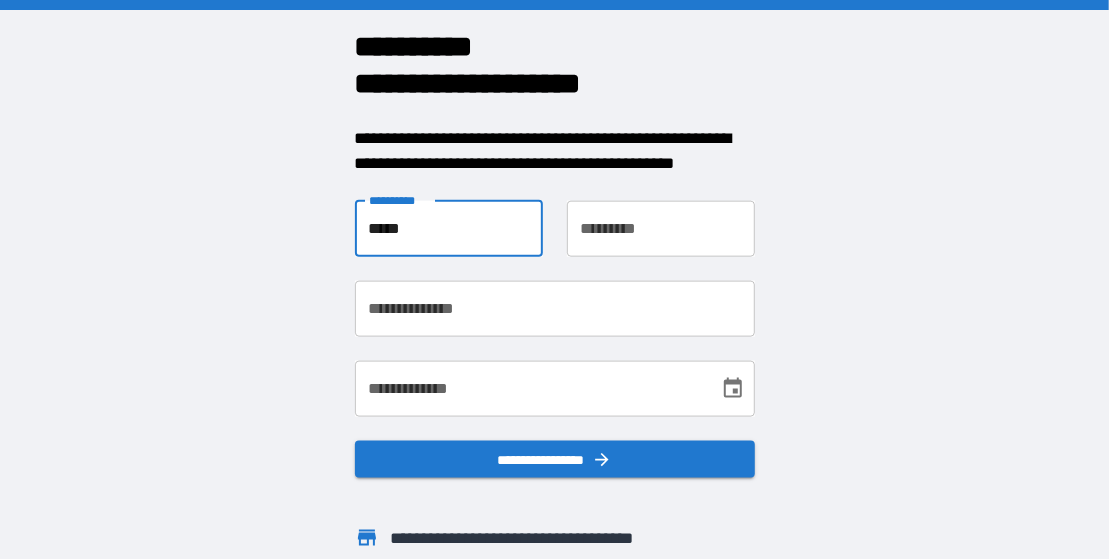 type on "****" 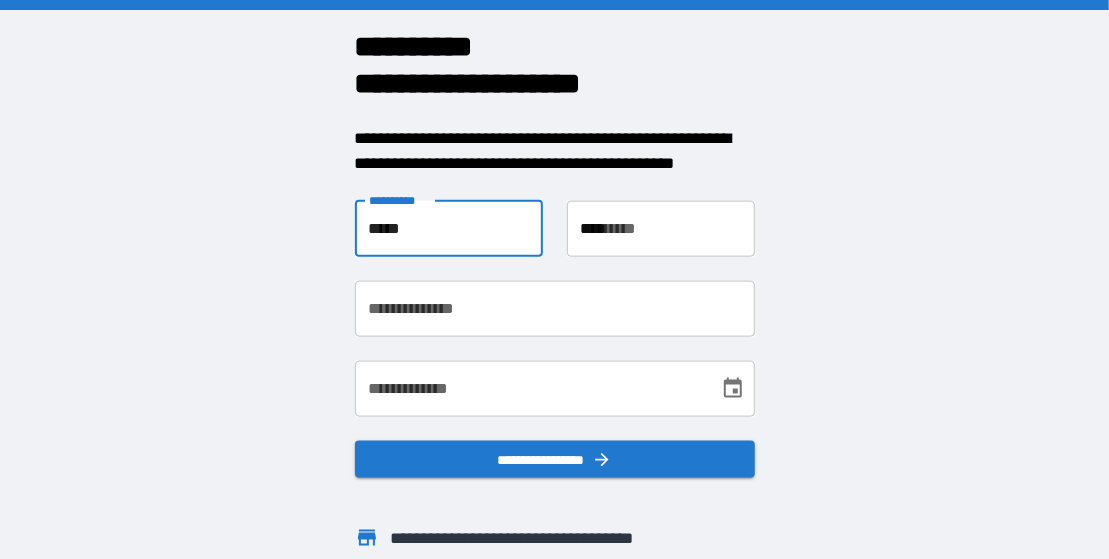 type on "**********" 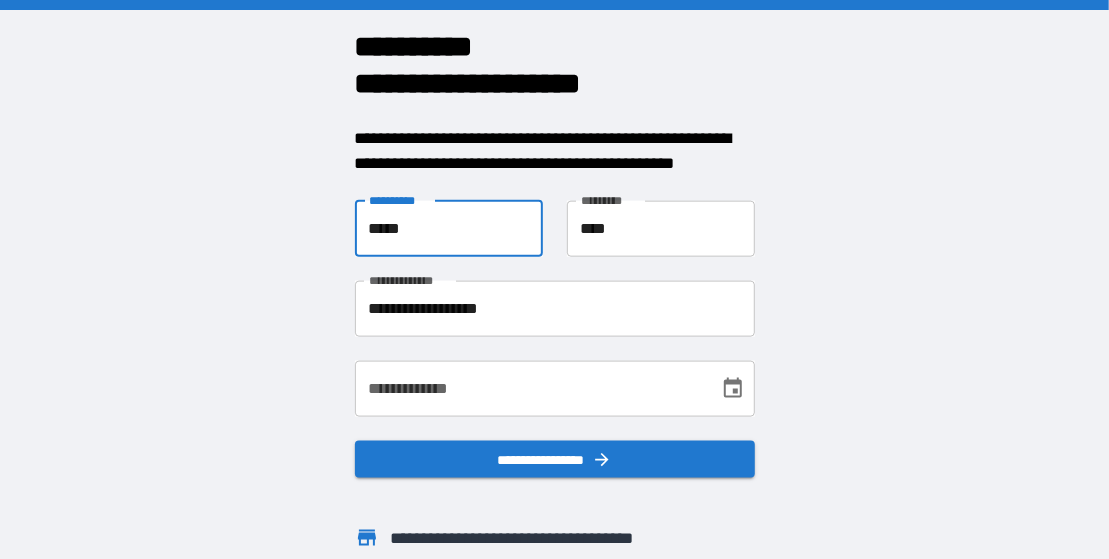click on "**********" at bounding box center [530, 388] 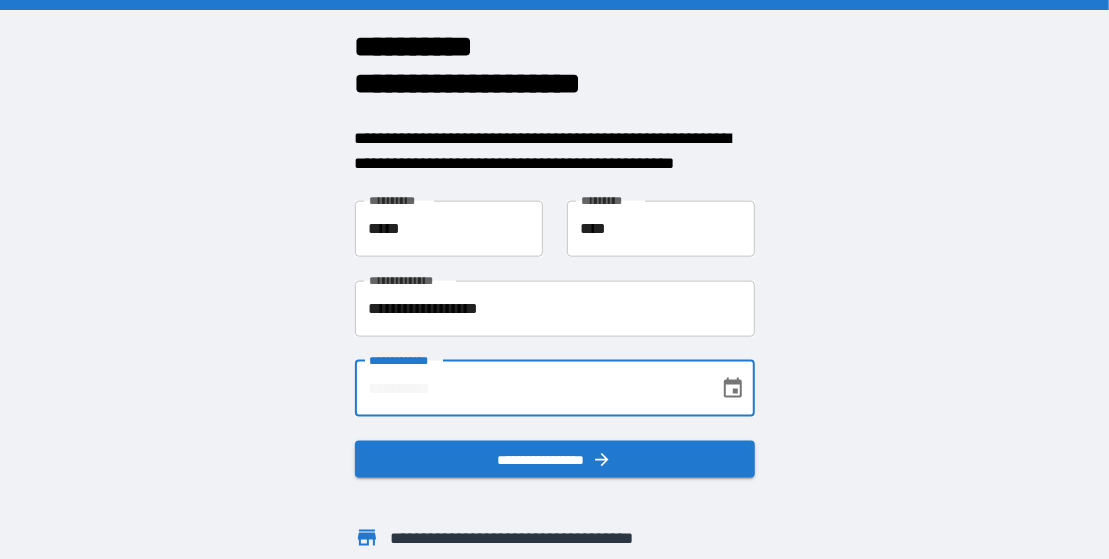type on "**********" 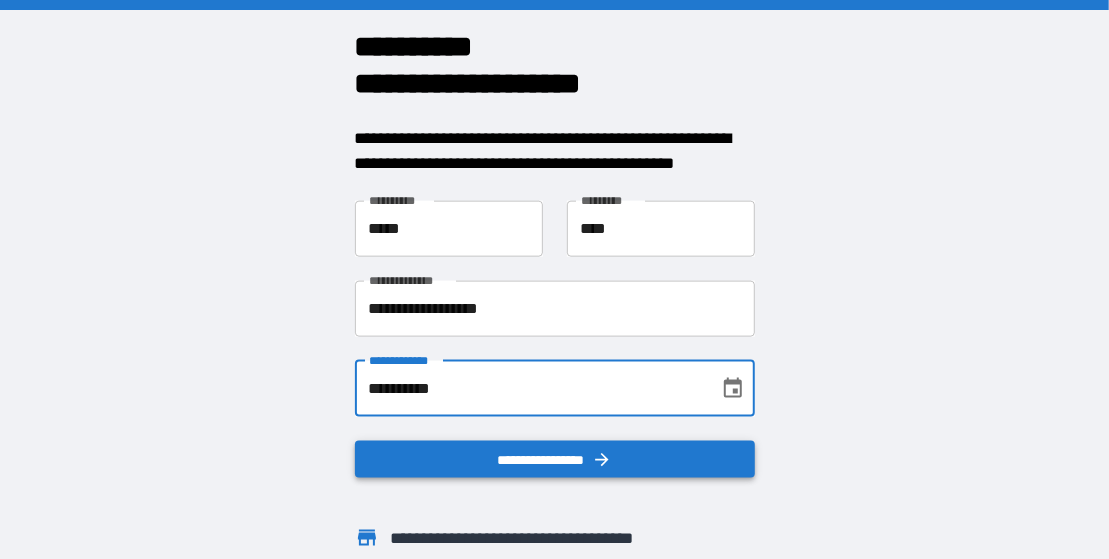 click on "**********" at bounding box center [555, 459] 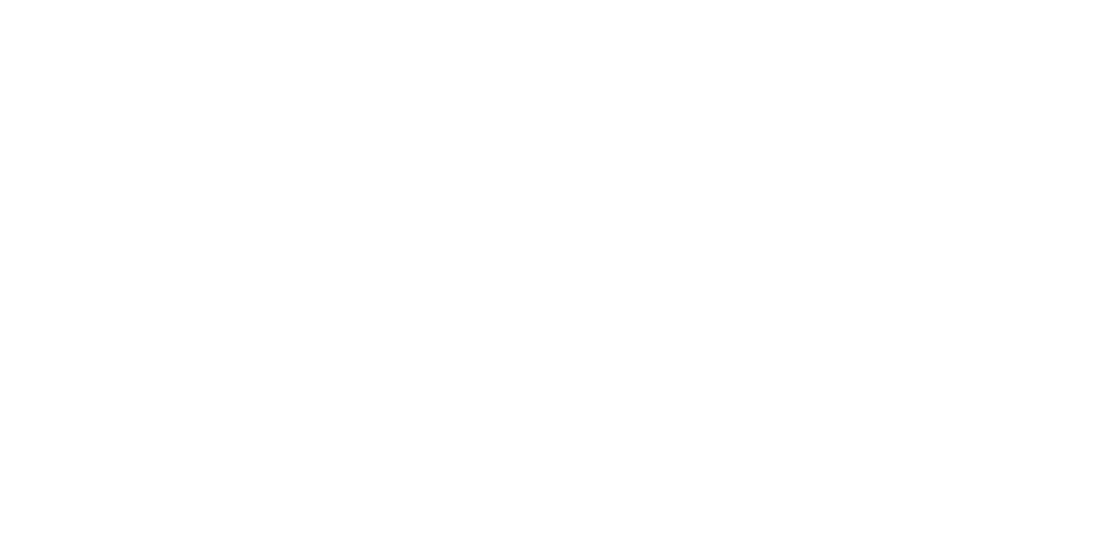 scroll, scrollTop: 0, scrollLeft: 0, axis: both 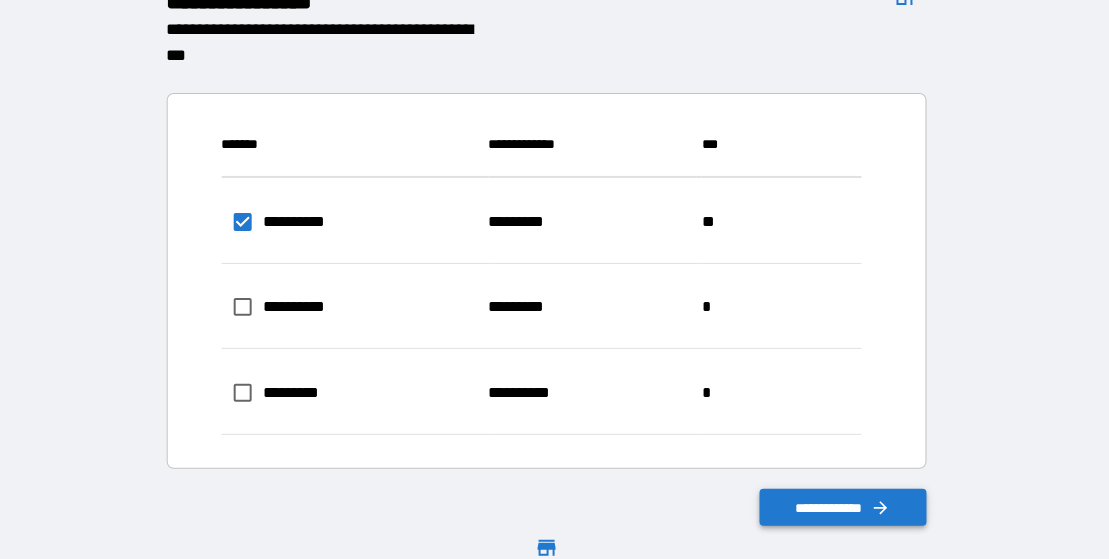click on "**********" at bounding box center (843, 508) 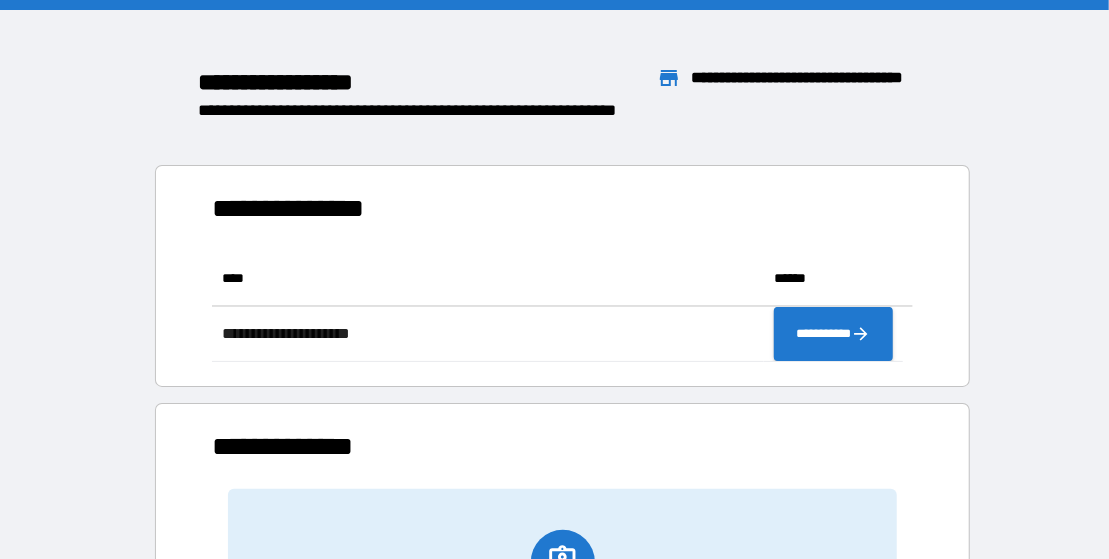 scroll, scrollTop: 16, scrollLeft: 16, axis: both 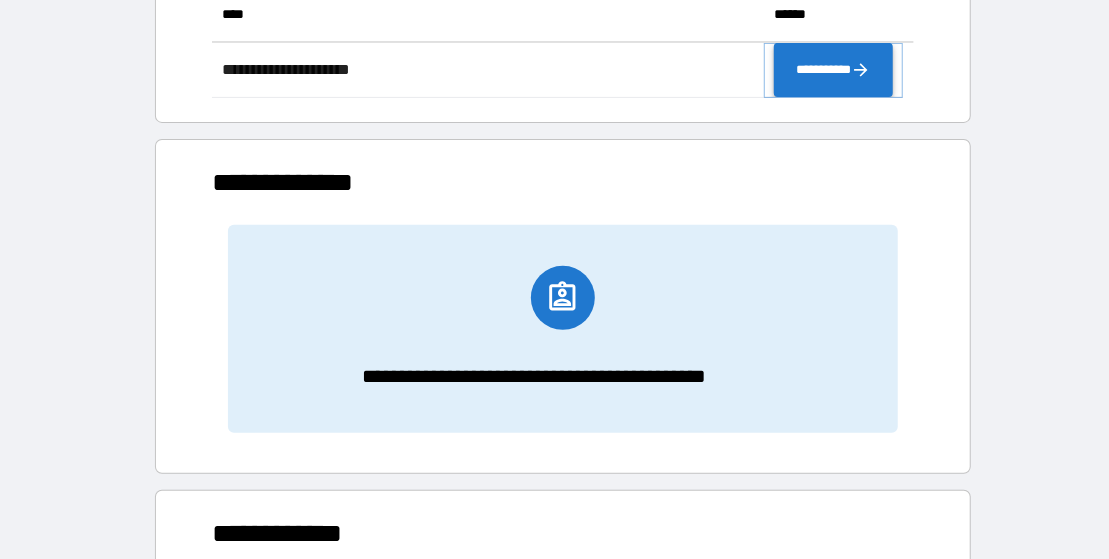 click on "**********" at bounding box center [833, 70] 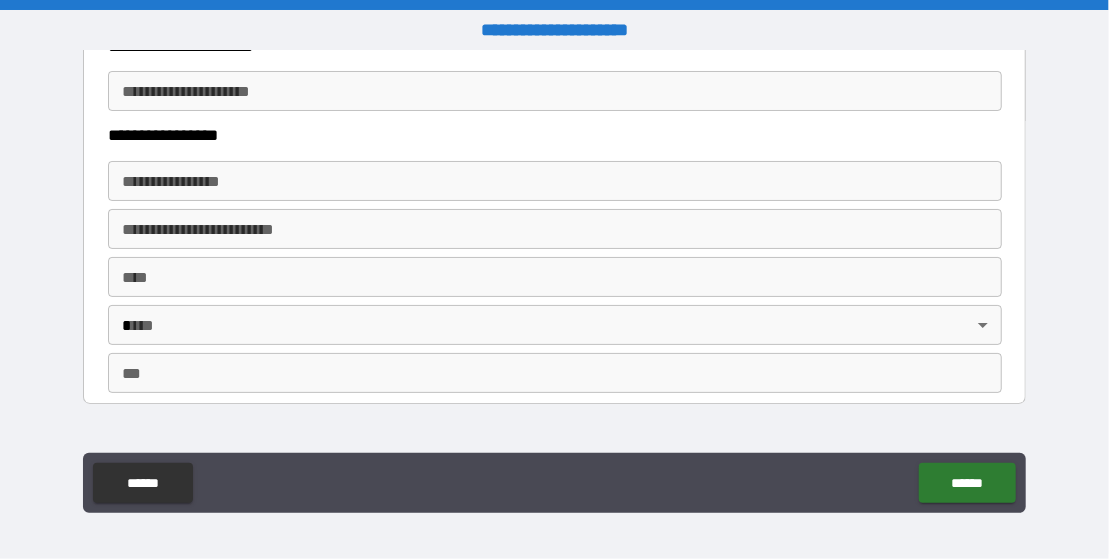 scroll, scrollTop: 3600, scrollLeft: 0, axis: vertical 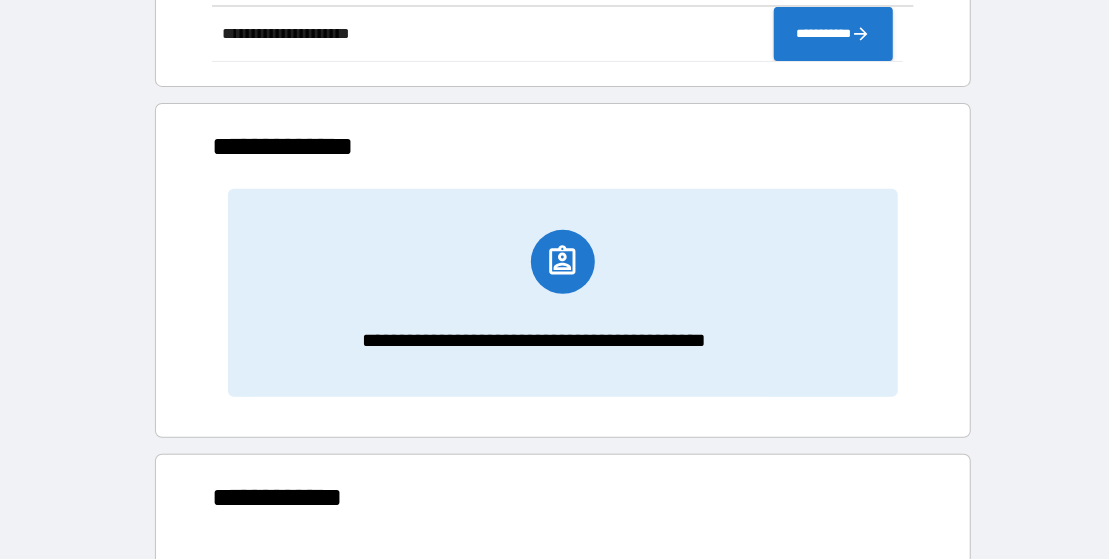 click on "**********" at bounding box center [563, 340] 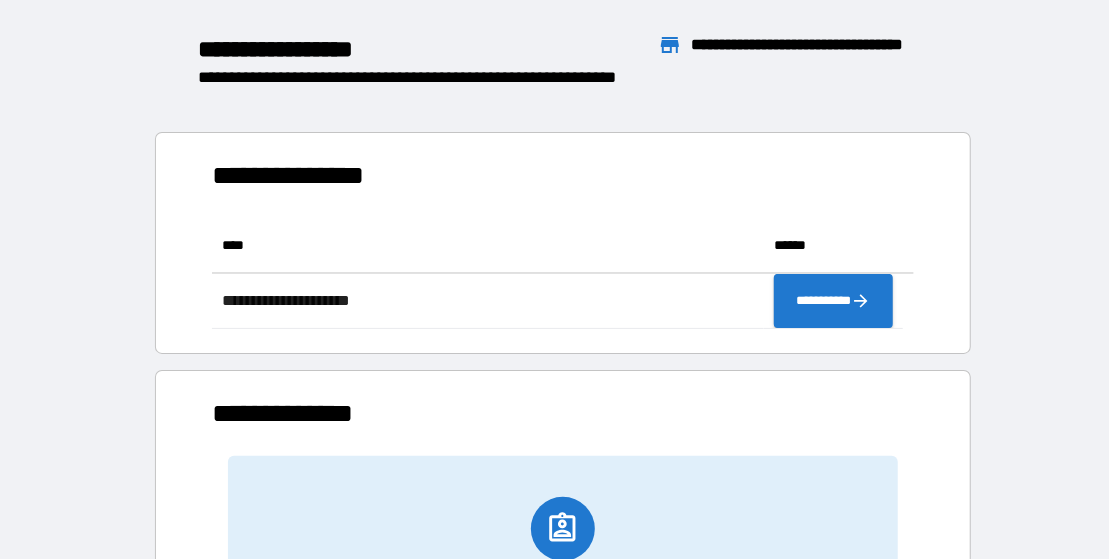 scroll, scrollTop: 0, scrollLeft: 0, axis: both 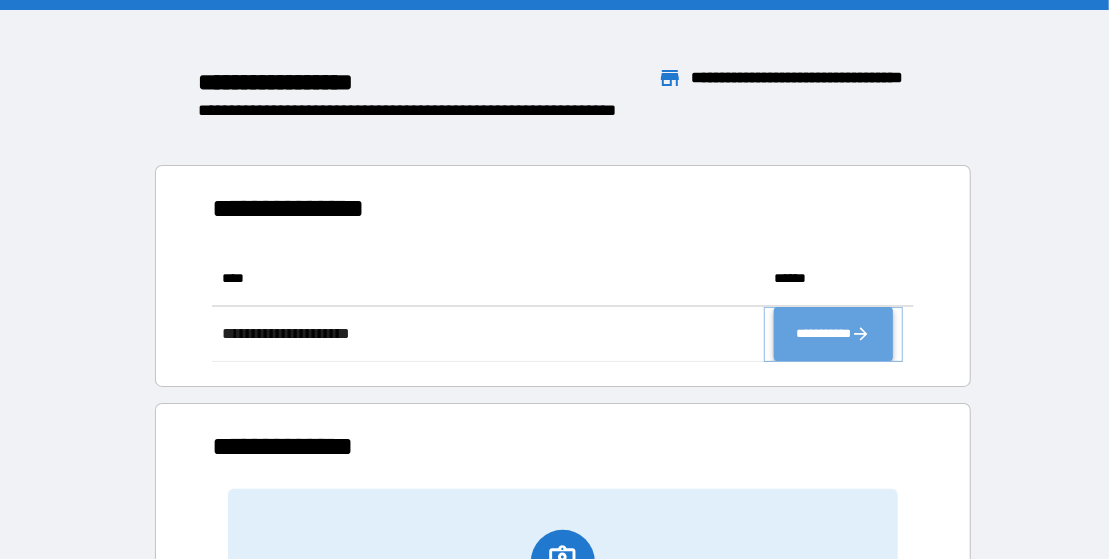 click on "**********" at bounding box center (833, 334) 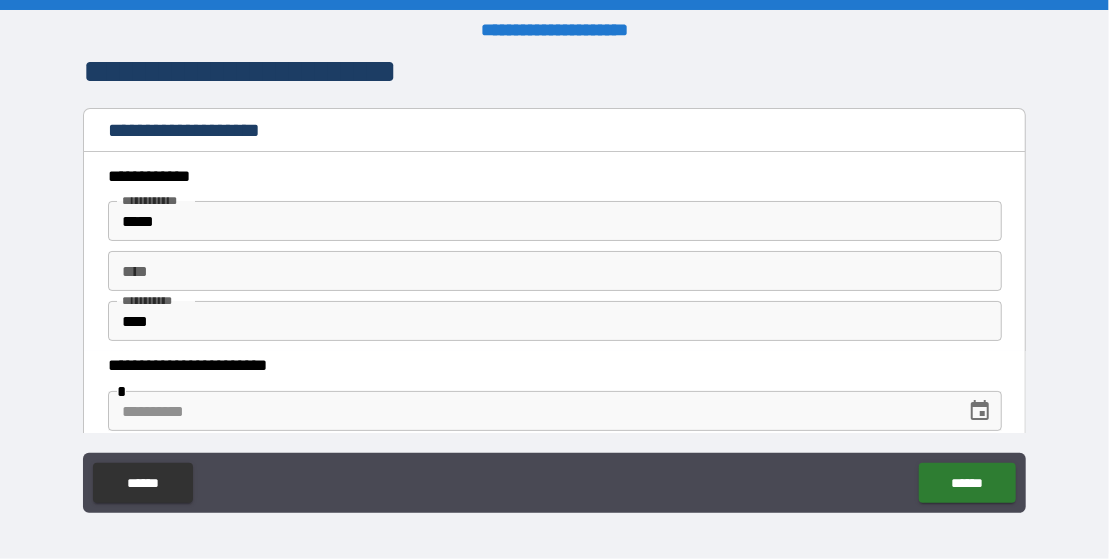 click on "*****" at bounding box center (555, 221) 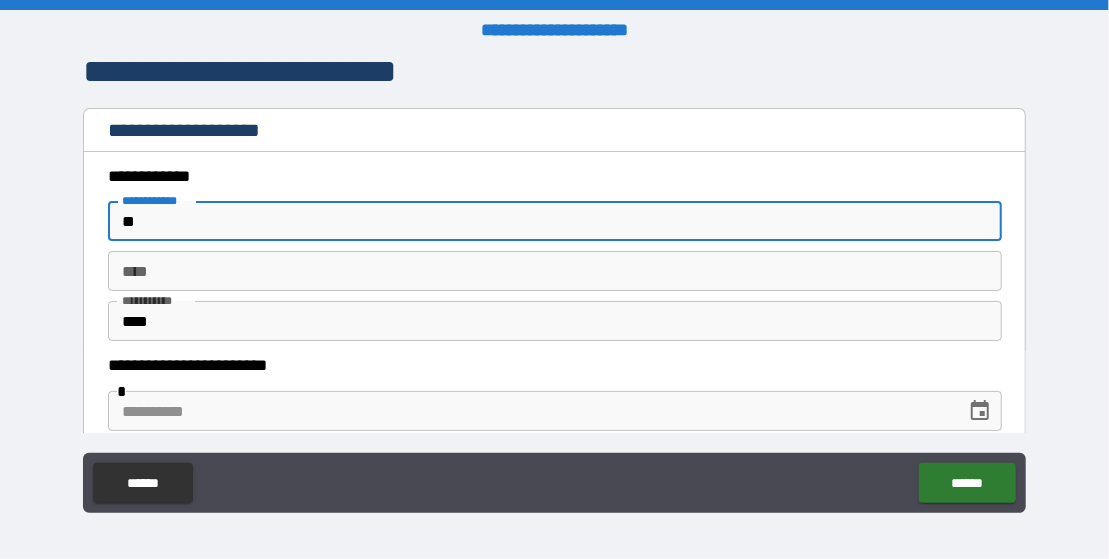 type on "*" 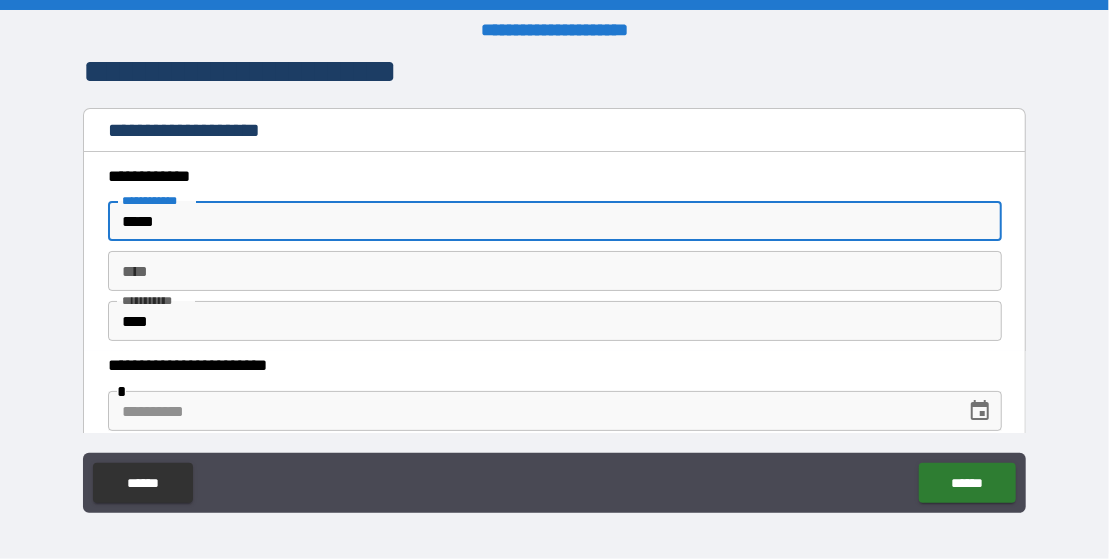 type on "*****" 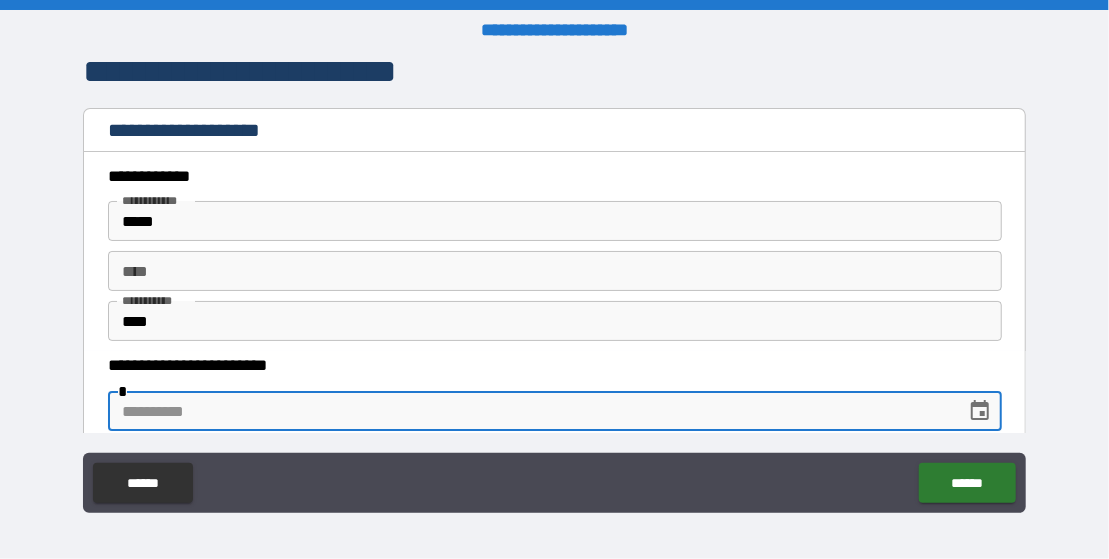 click at bounding box center (530, 411) 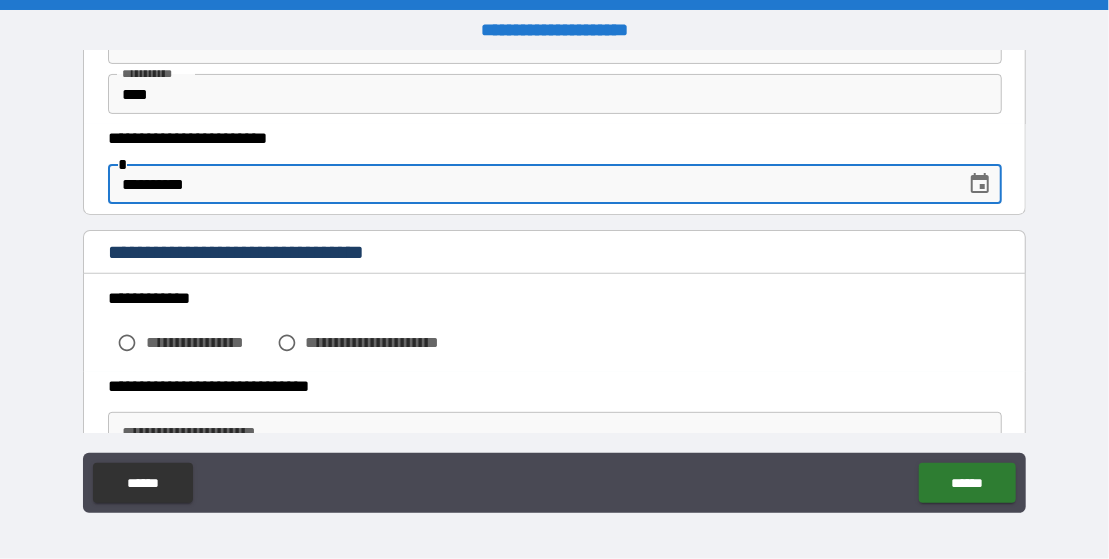 scroll, scrollTop: 300, scrollLeft: 0, axis: vertical 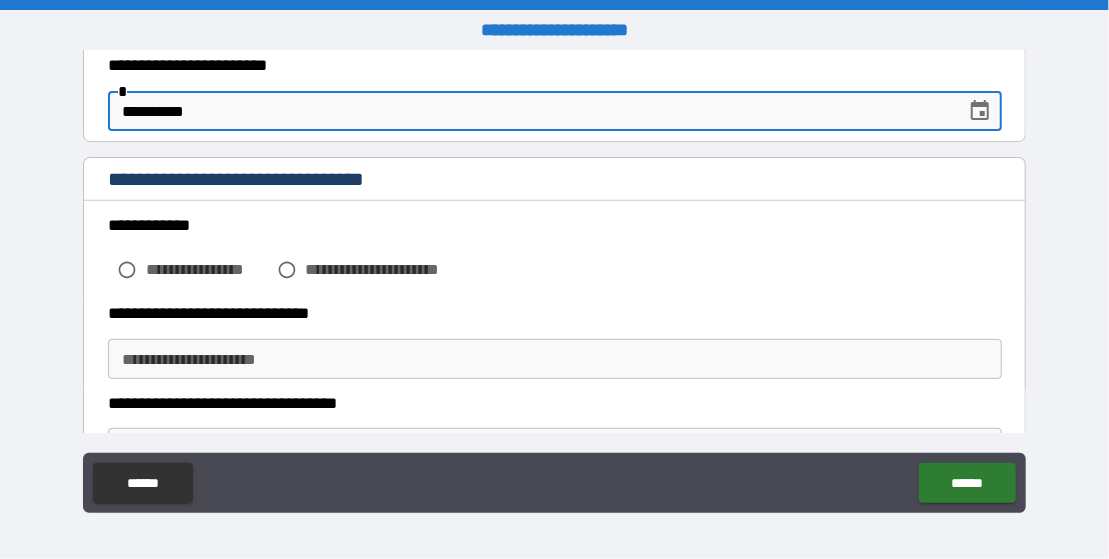 type on "**********" 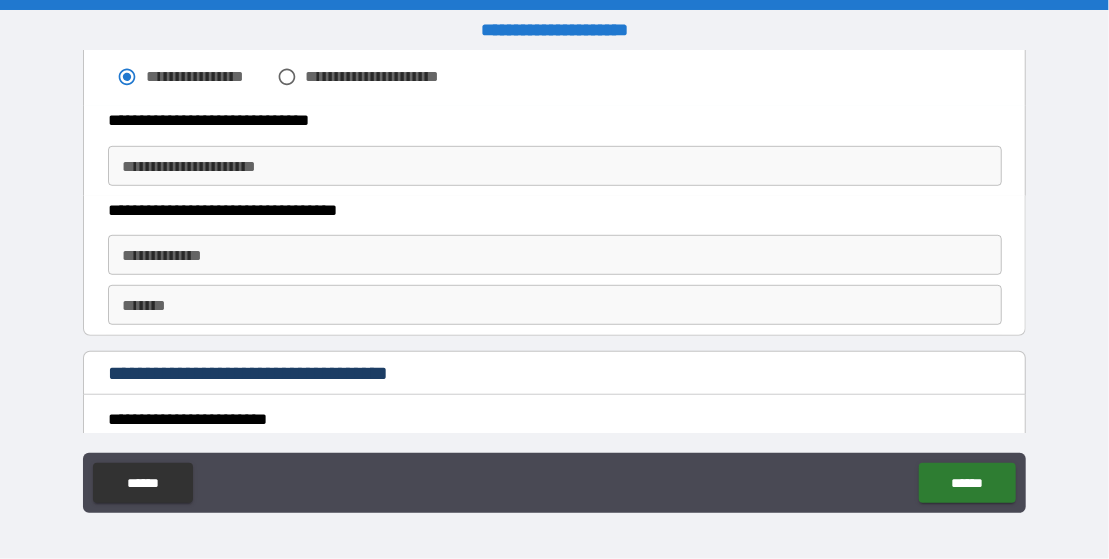 scroll, scrollTop: 500, scrollLeft: 0, axis: vertical 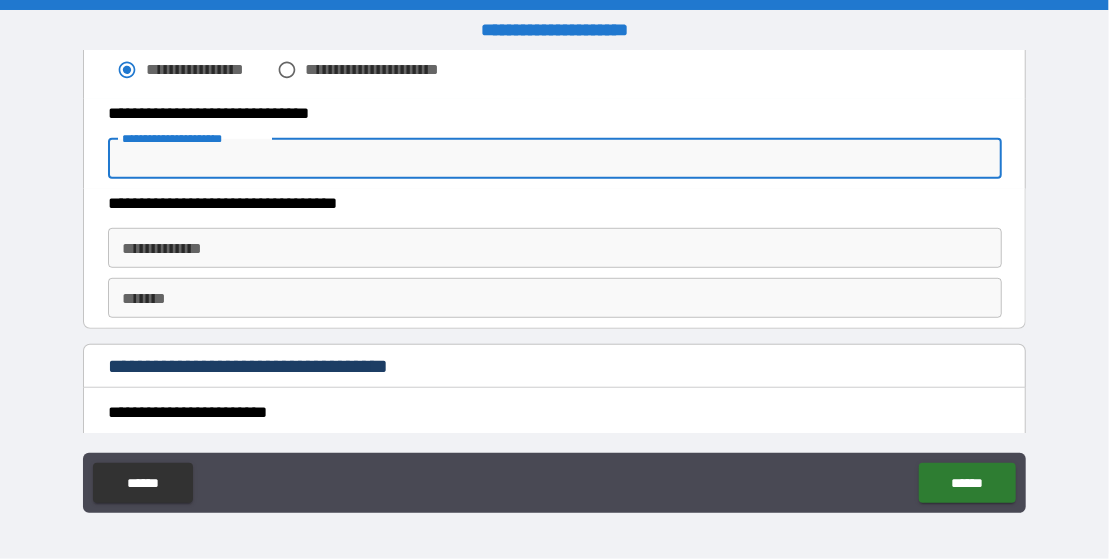 click on "**********" at bounding box center (555, 159) 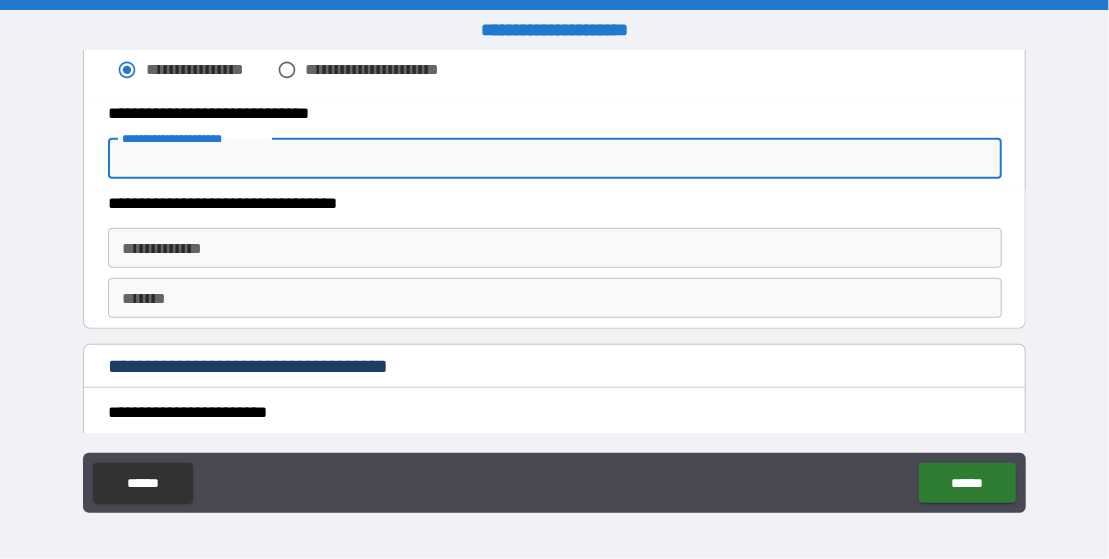 type on "**********" 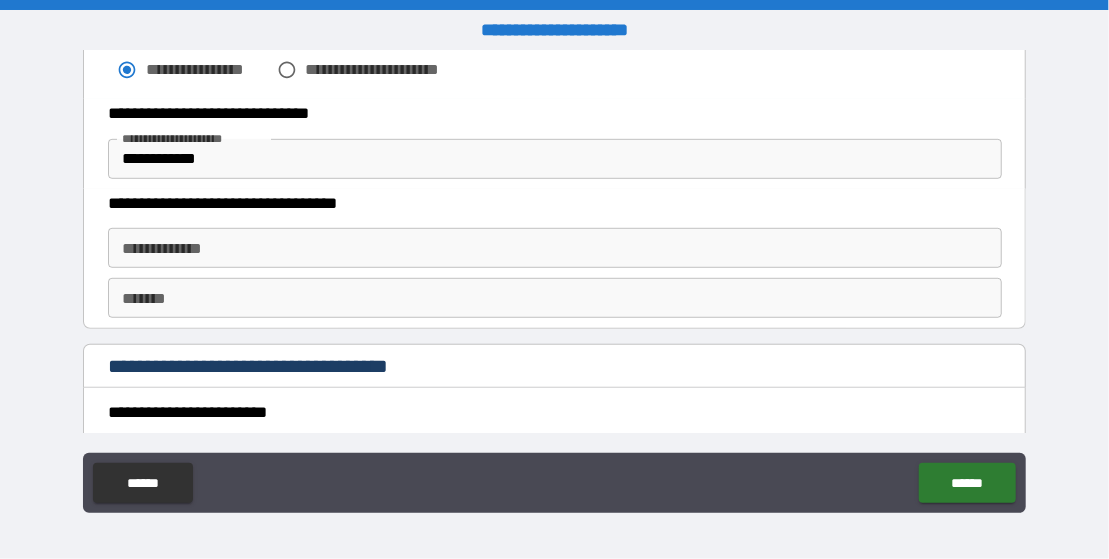 click on "**********" at bounding box center [555, 259] 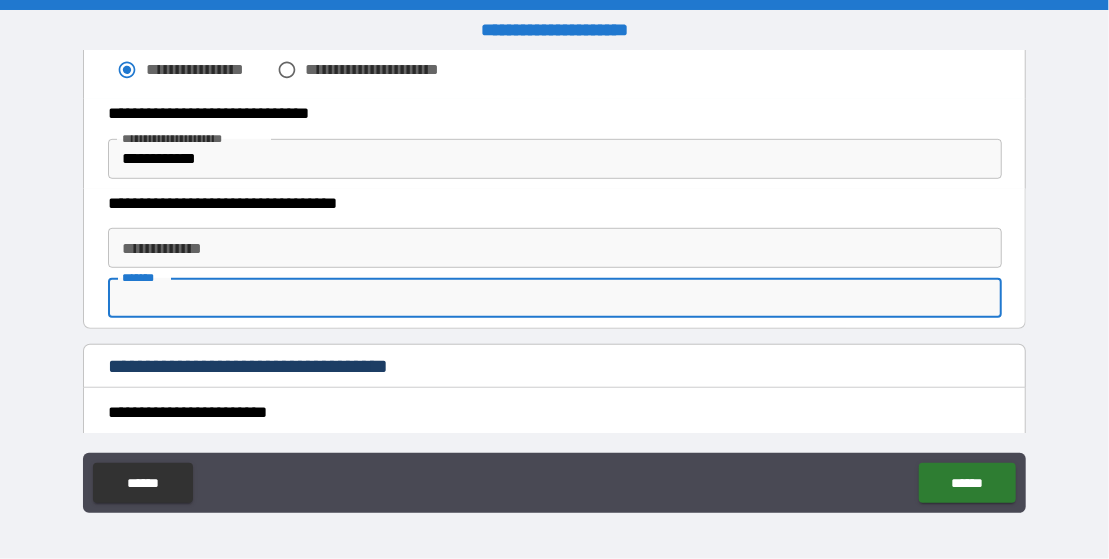 click on "*******" at bounding box center [555, 298] 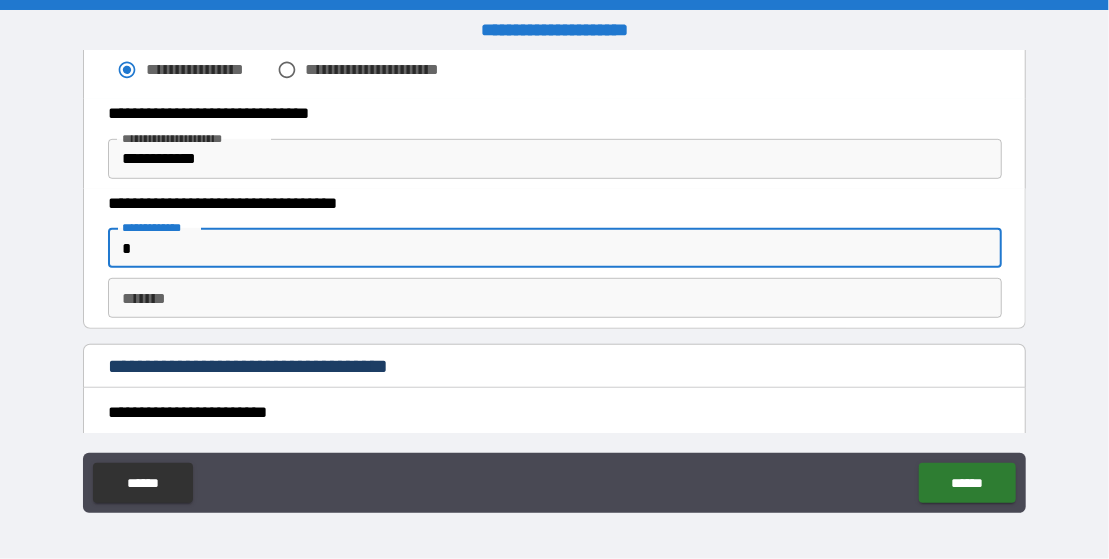 type on "*********" 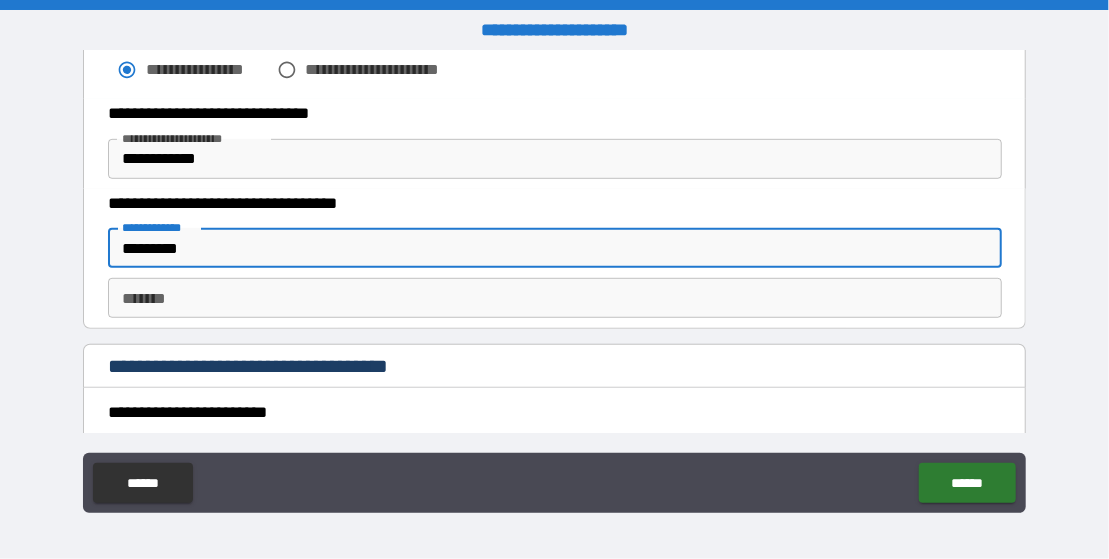click on "*******" at bounding box center [555, 298] 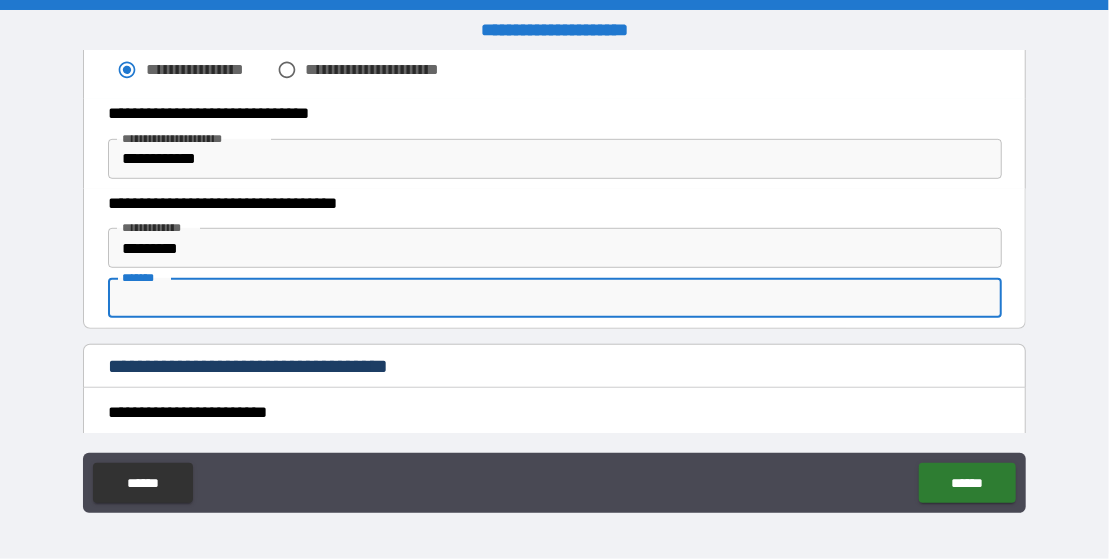 type on "******" 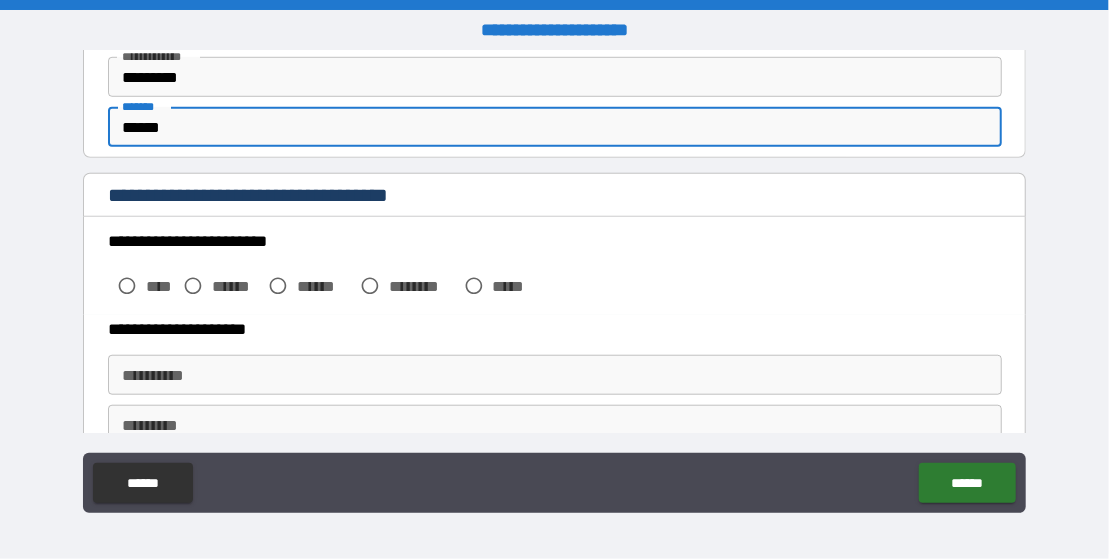 scroll, scrollTop: 700, scrollLeft: 0, axis: vertical 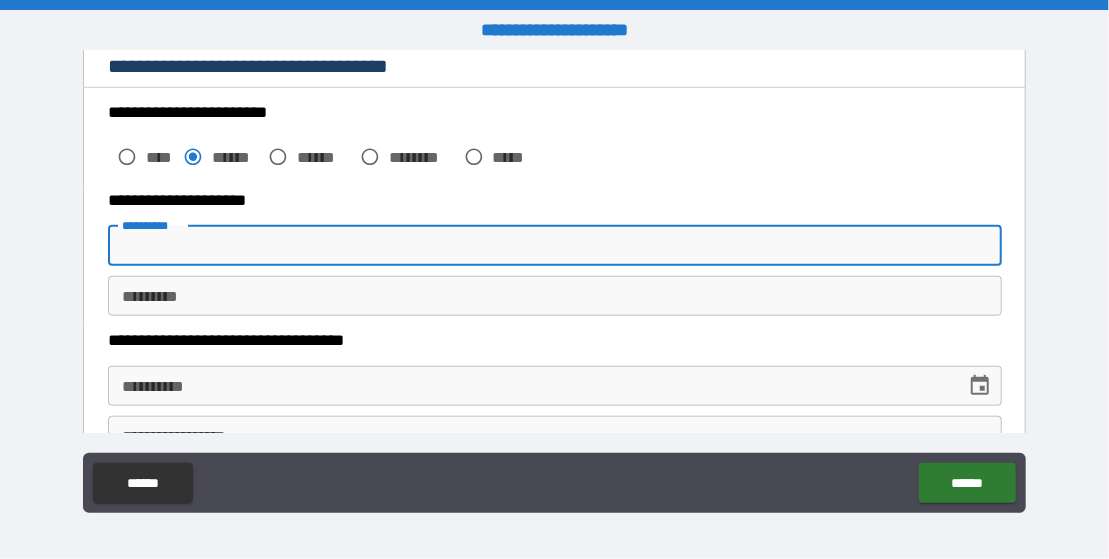 click on "**********" at bounding box center [555, 246] 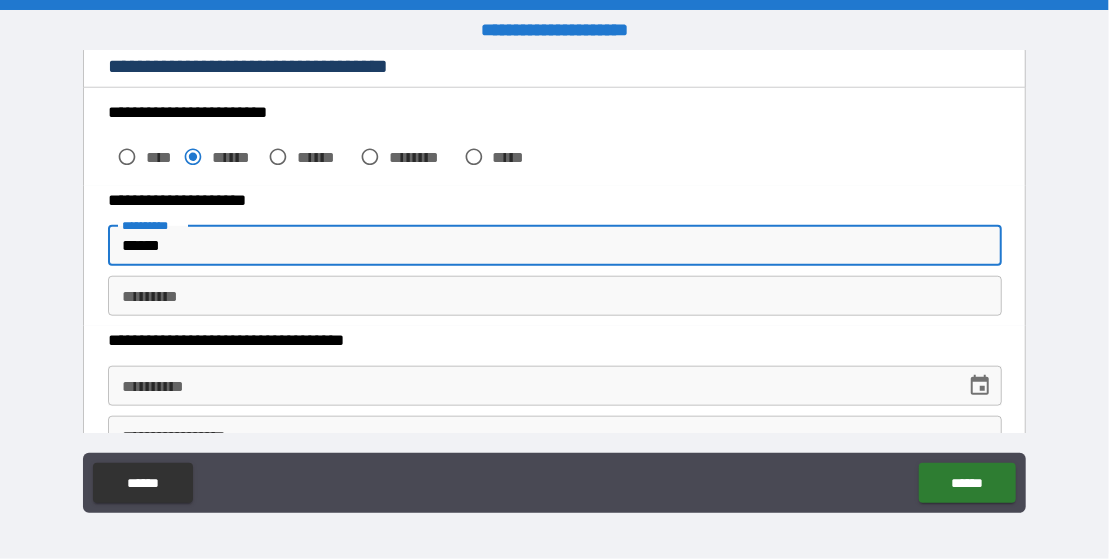 type on "******" 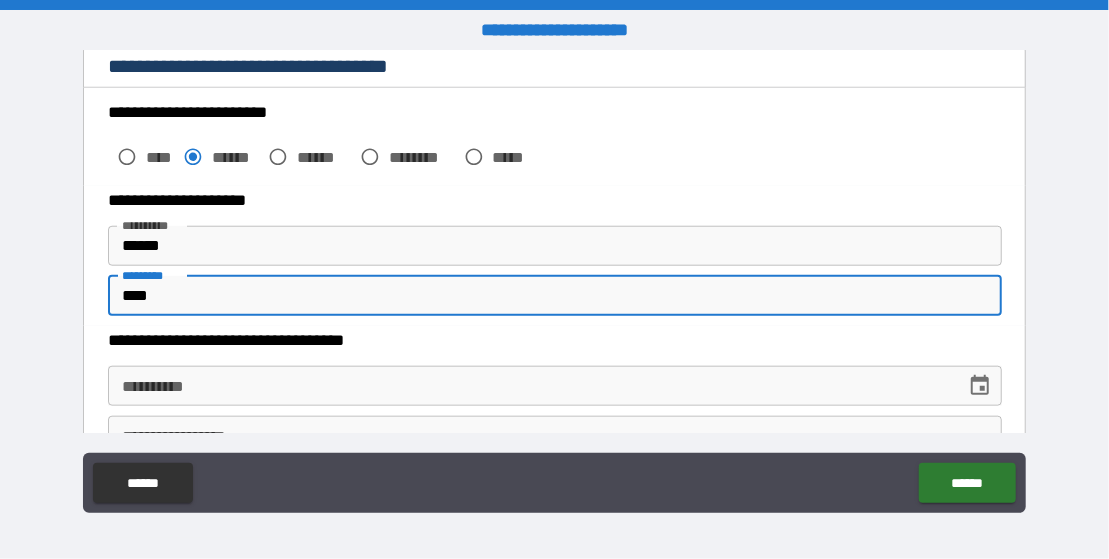 type on "****" 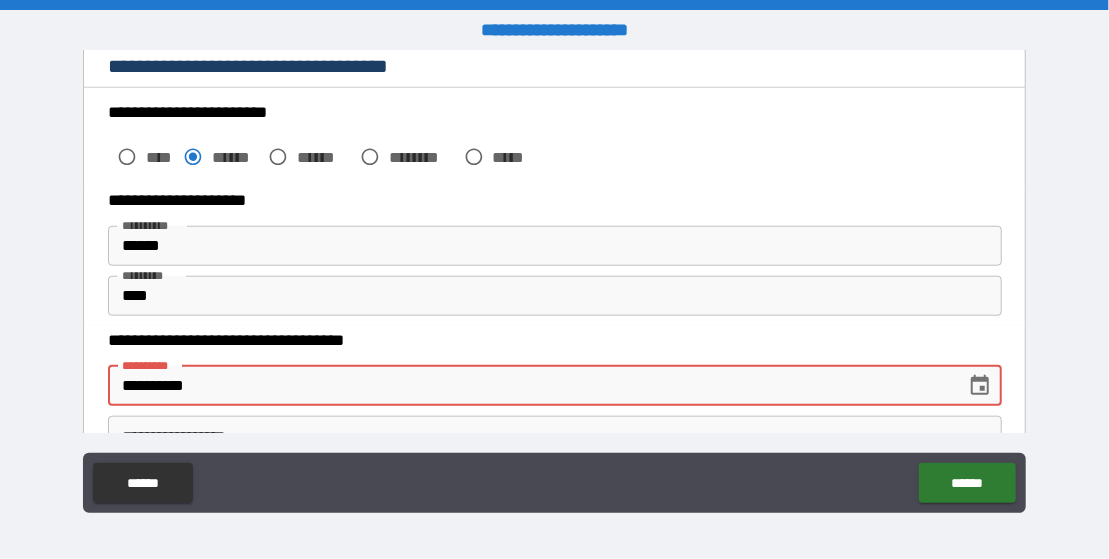type on "**********" 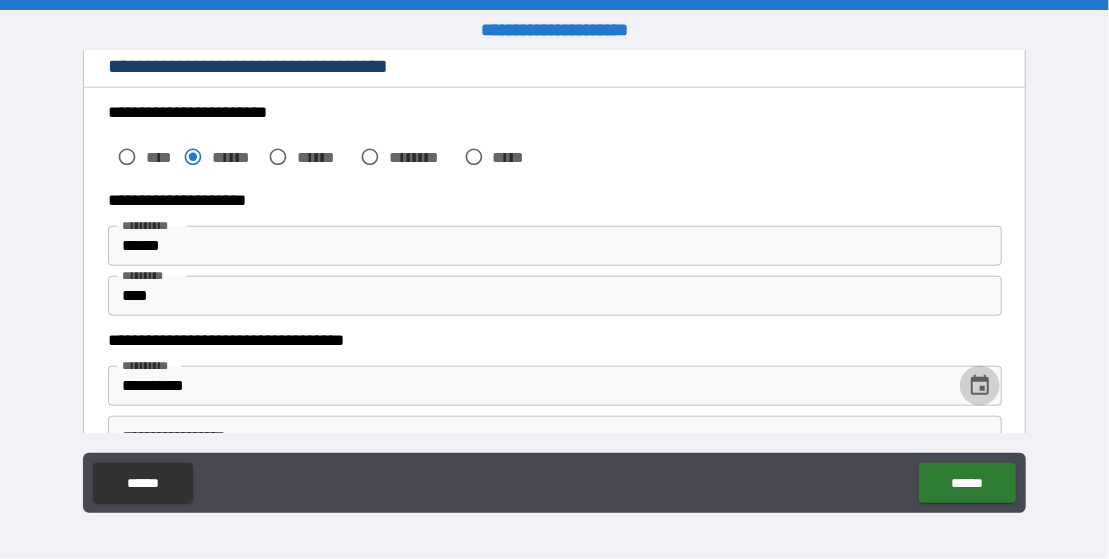 type 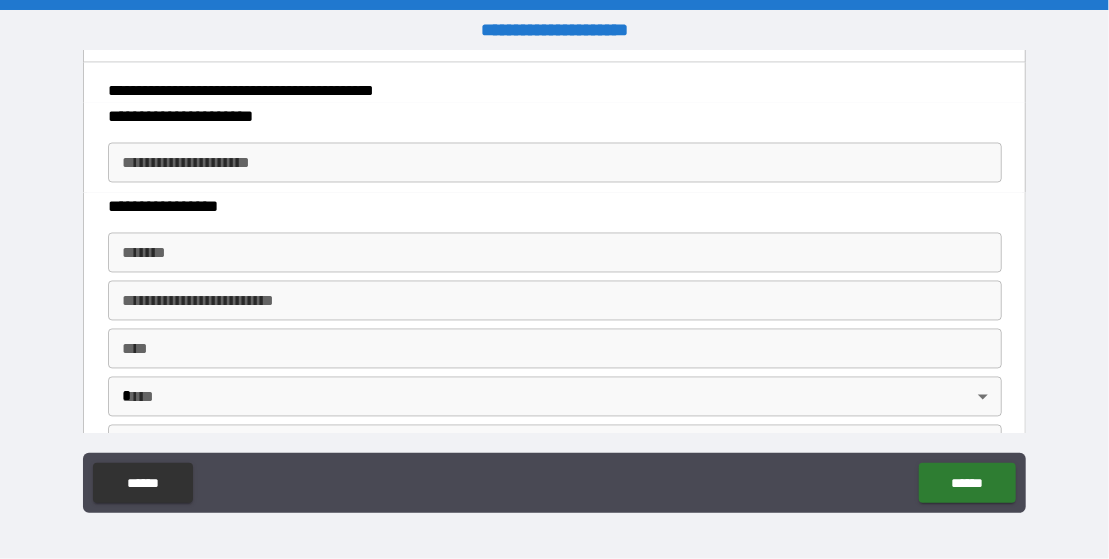 scroll, scrollTop: 1600, scrollLeft: 0, axis: vertical 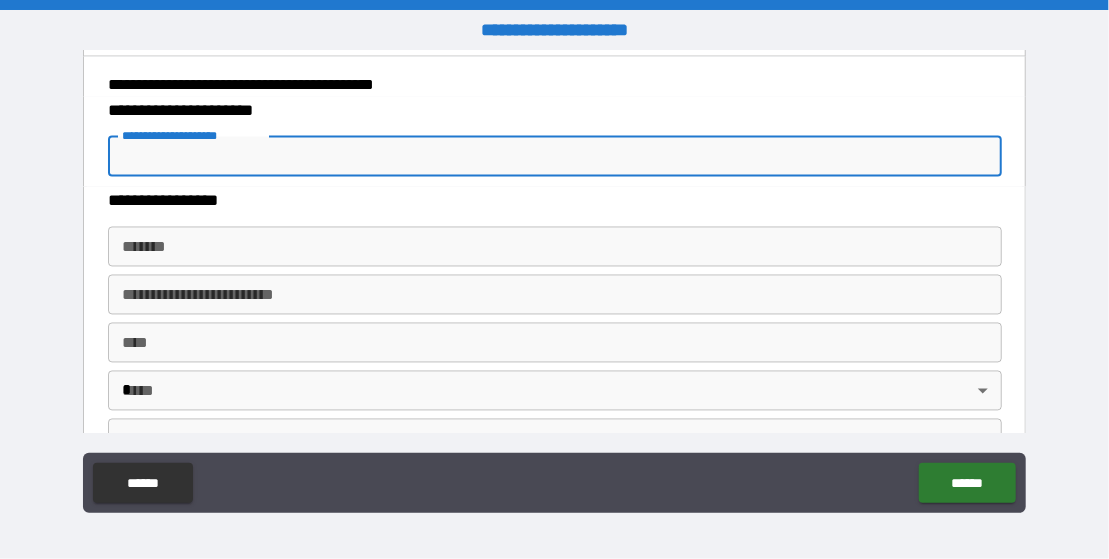 click on "**********" at bounding box center [555, 157] 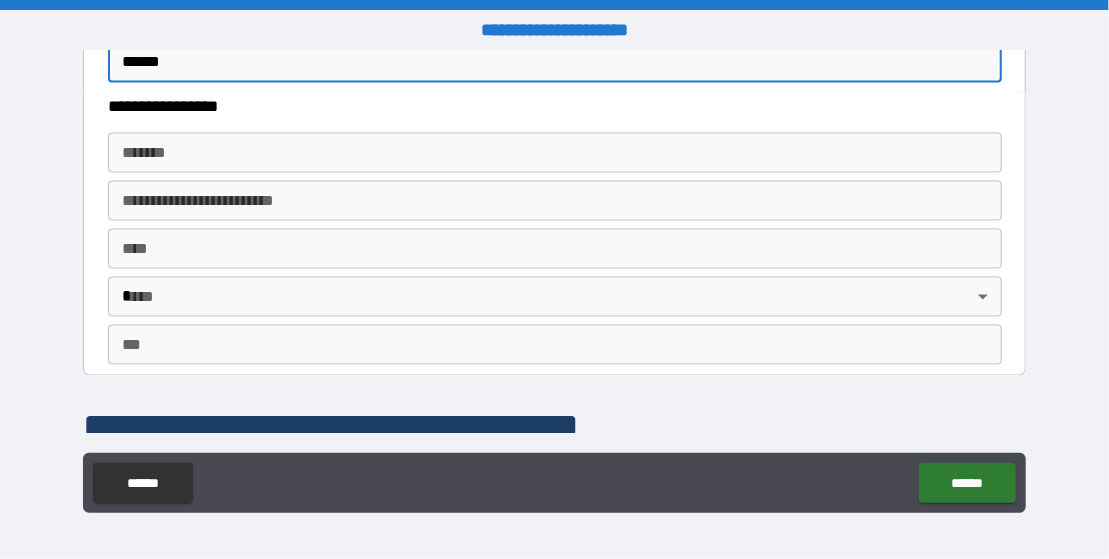 scroll, scrollTop: 1700, scrollLeft: 0, axis: vertical 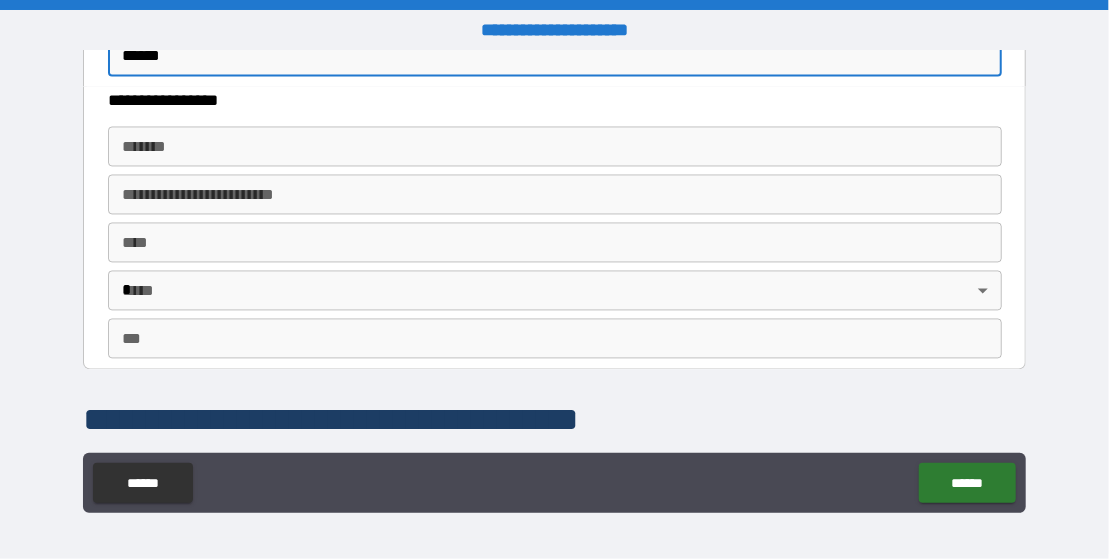 click on "*******" at bounding box center (555, 147) 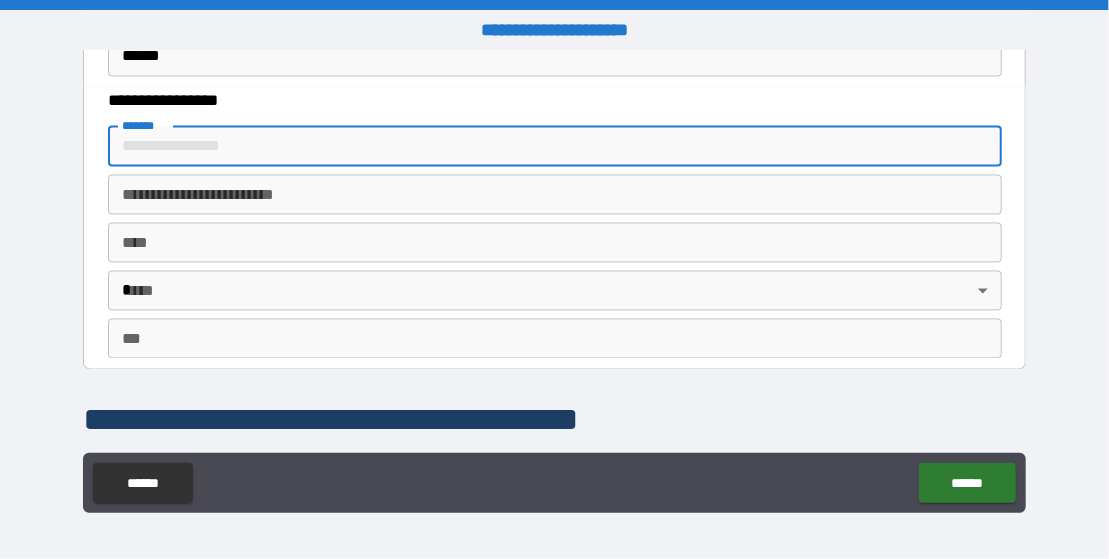 type on "**********" 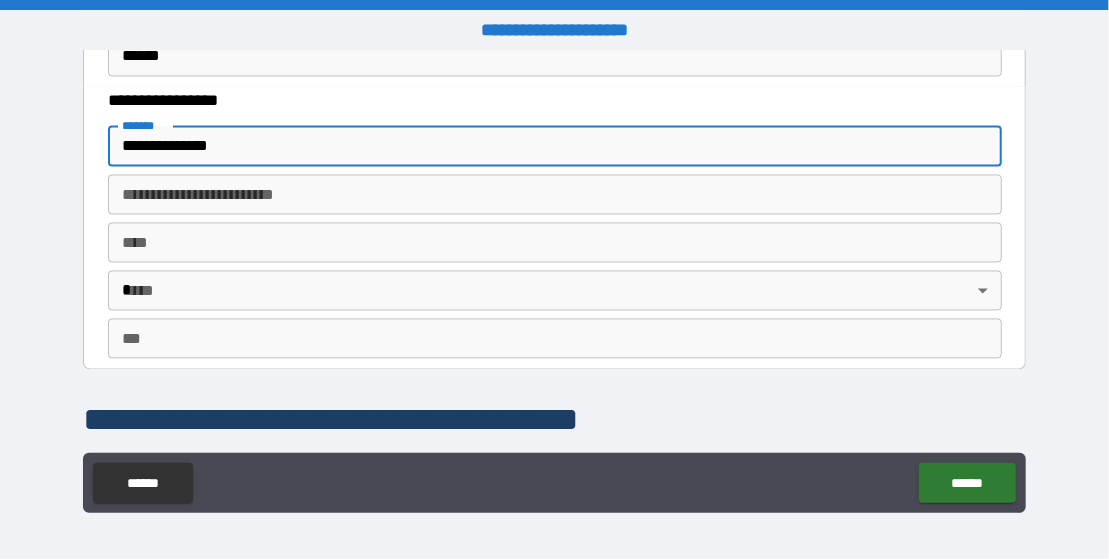 type on "******" 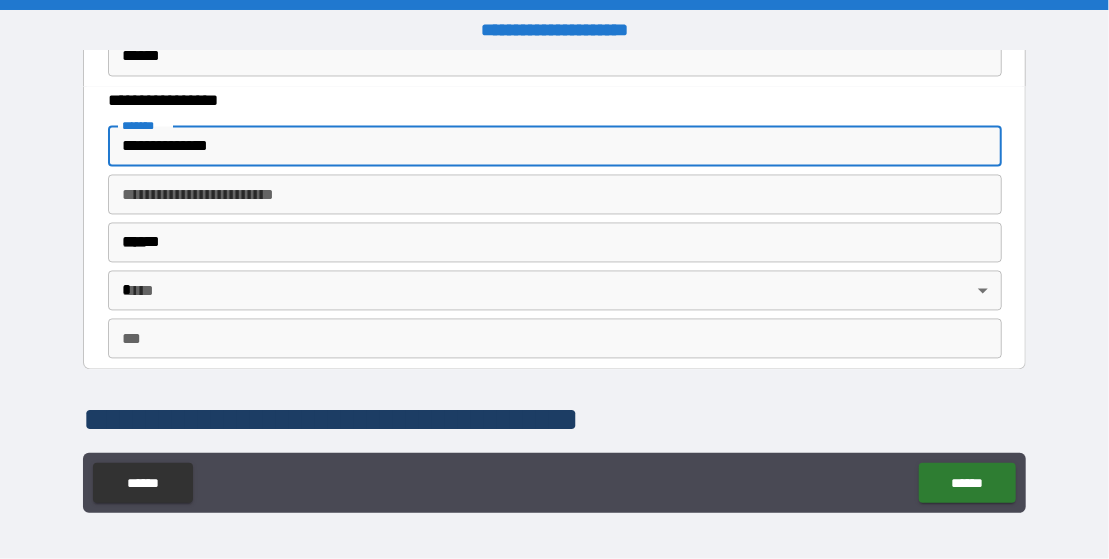 type 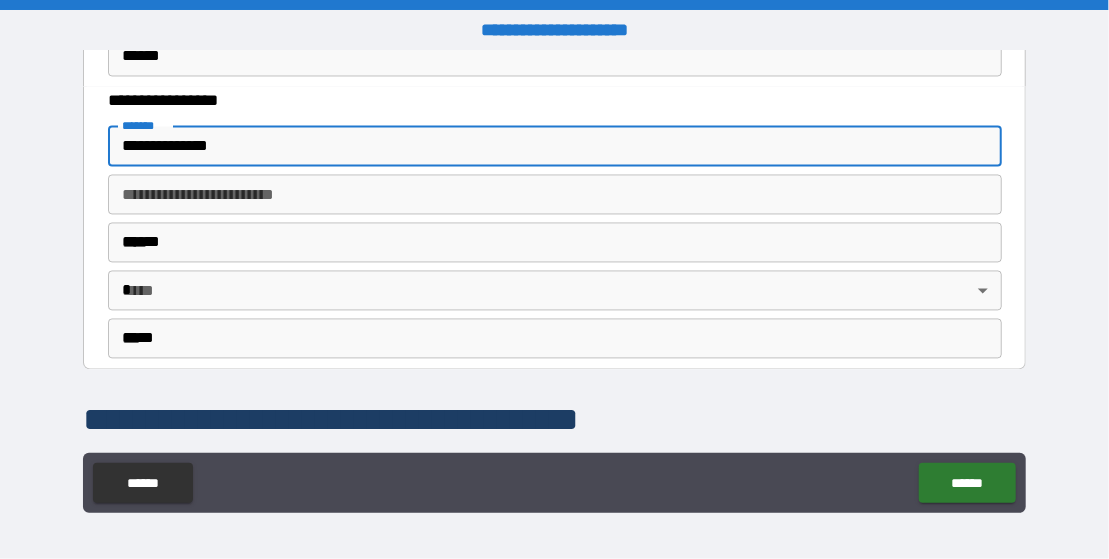 type on "*****" 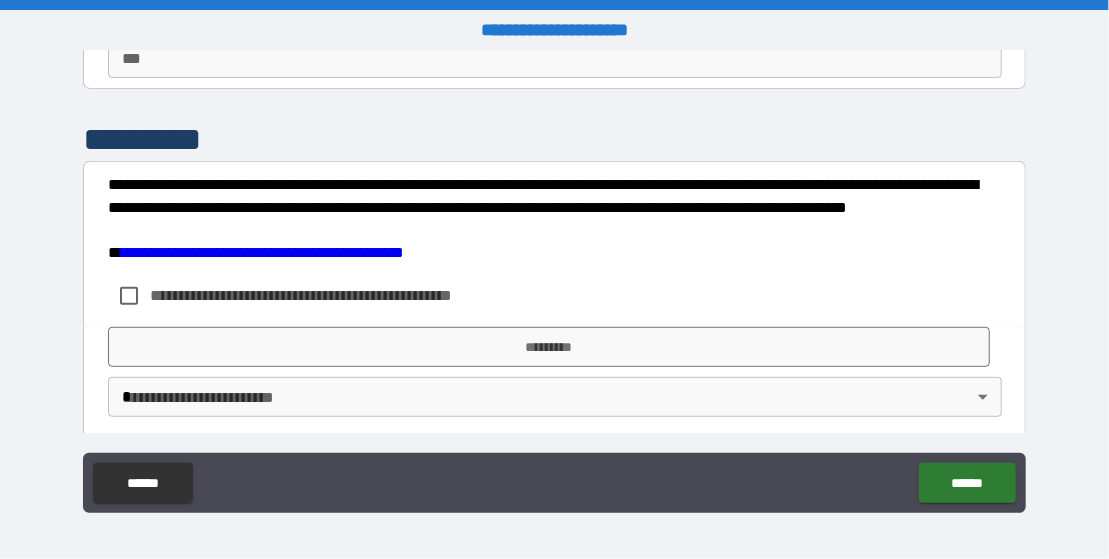 scroll, scrollTop: 3686, scrollLeft: 0, axis: vertical 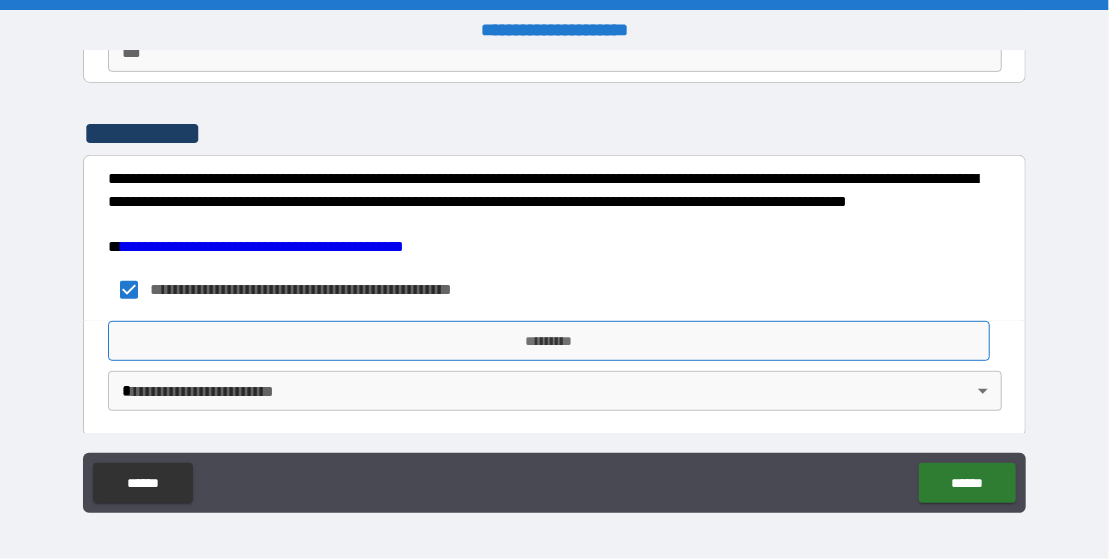 click on "*********" at bounding box center (549, 341) 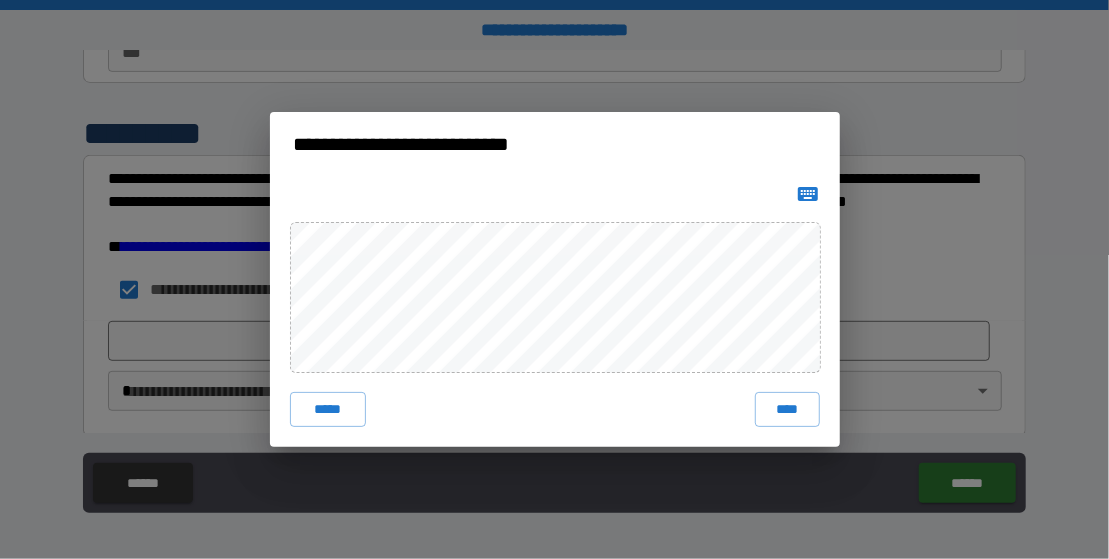 click on "****" at bounding box center [787, 410] 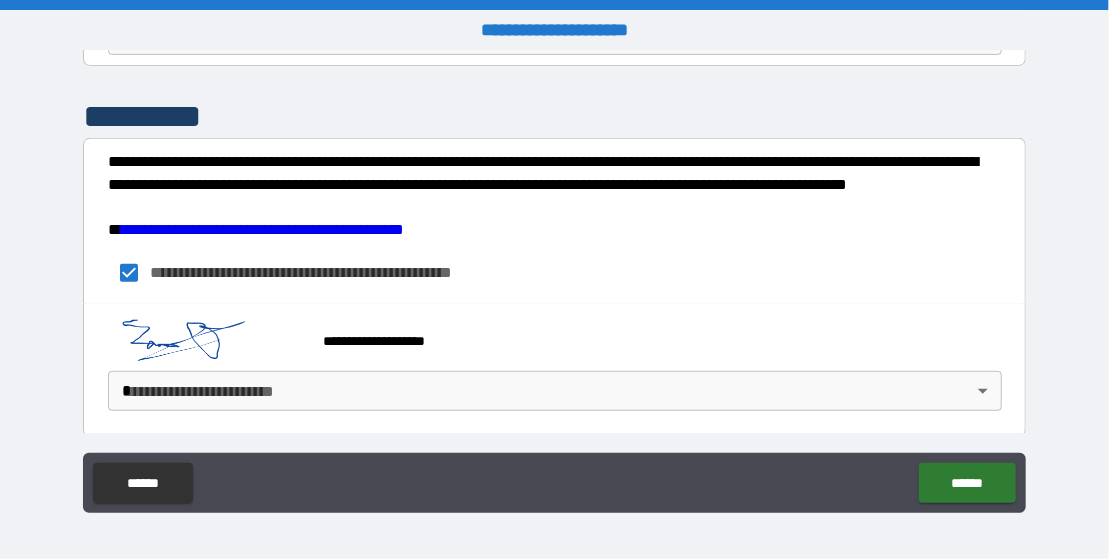 scroll, scrollTop: 3704, scrollLeft: 0, axis: vertical 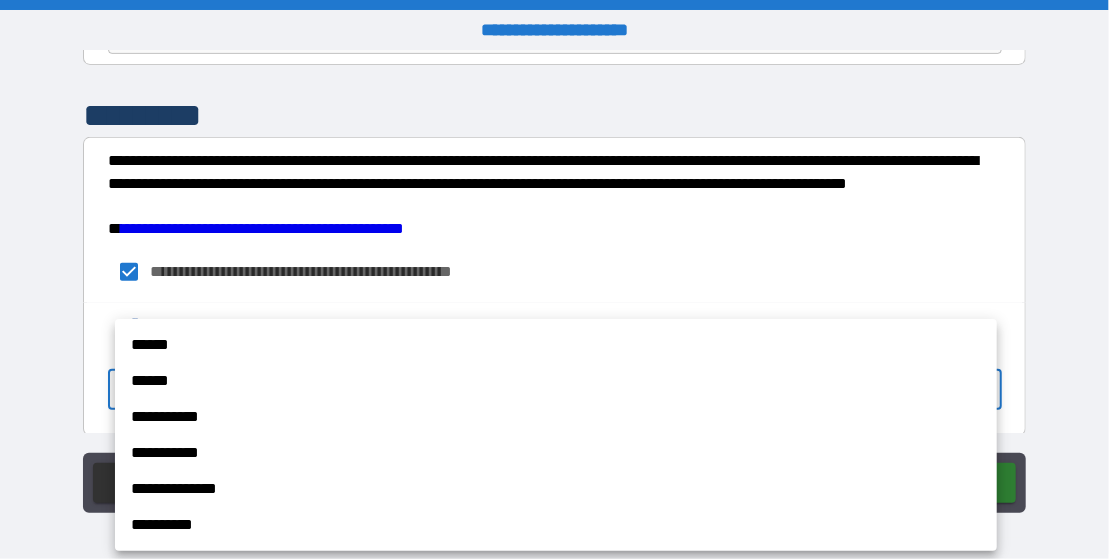 click on "**********" at bounding box center [554, 279] 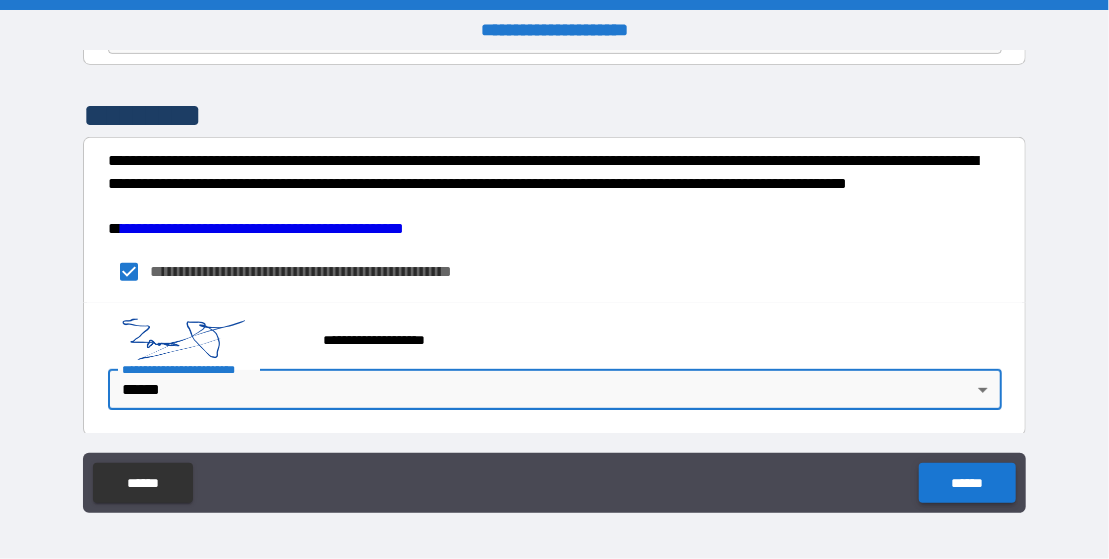 click on "******" at bounding box center (967, 483) 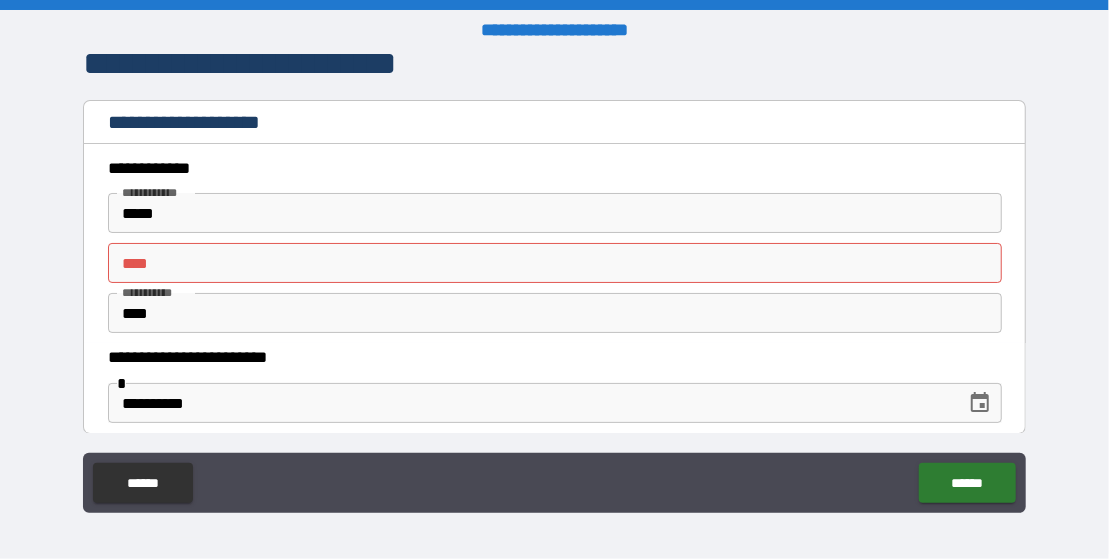 scroll, scrollTop: 4, scrollLeft: 0, axis: vertical 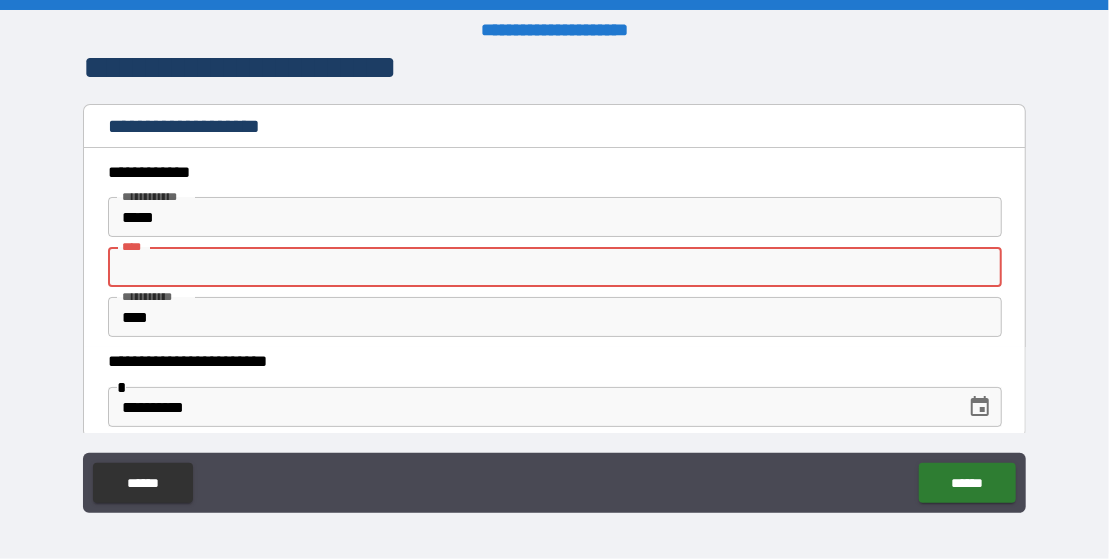 click on "**   *" at bounding box center [555, 267] 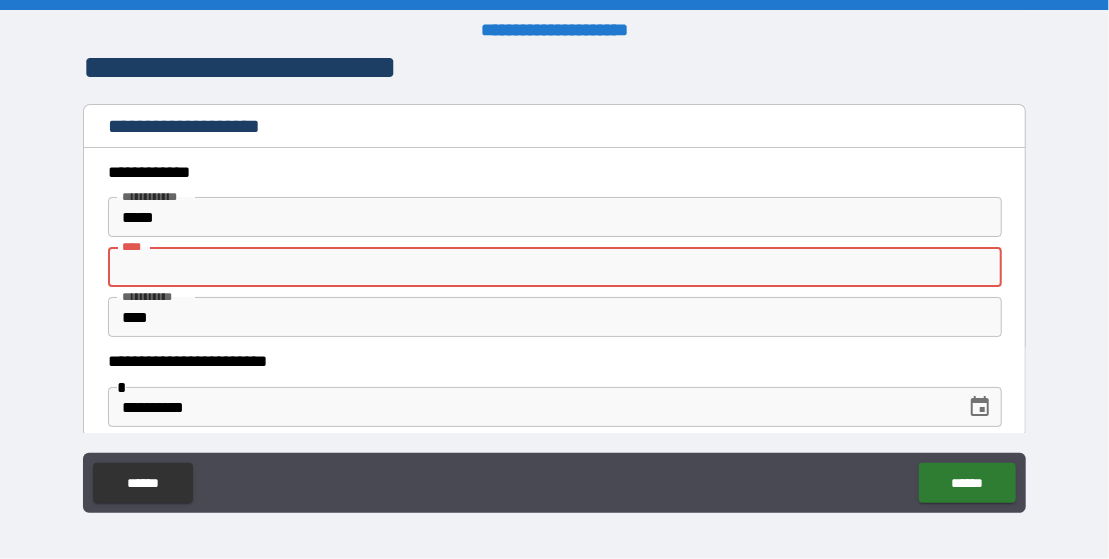 type on "*" 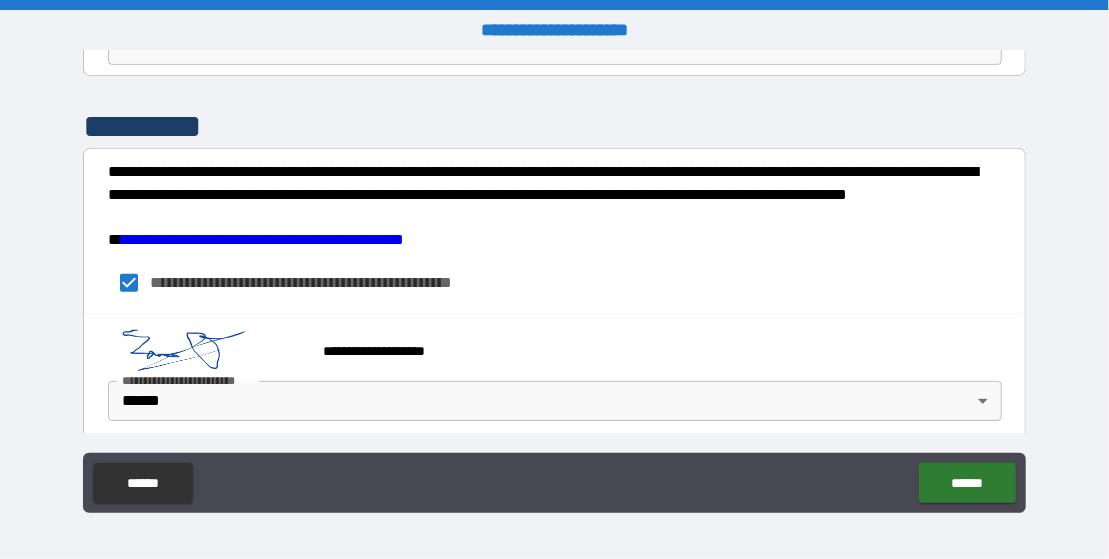 scroll, scrollTop: 3704, scrollLeft: 0, axis: vertical 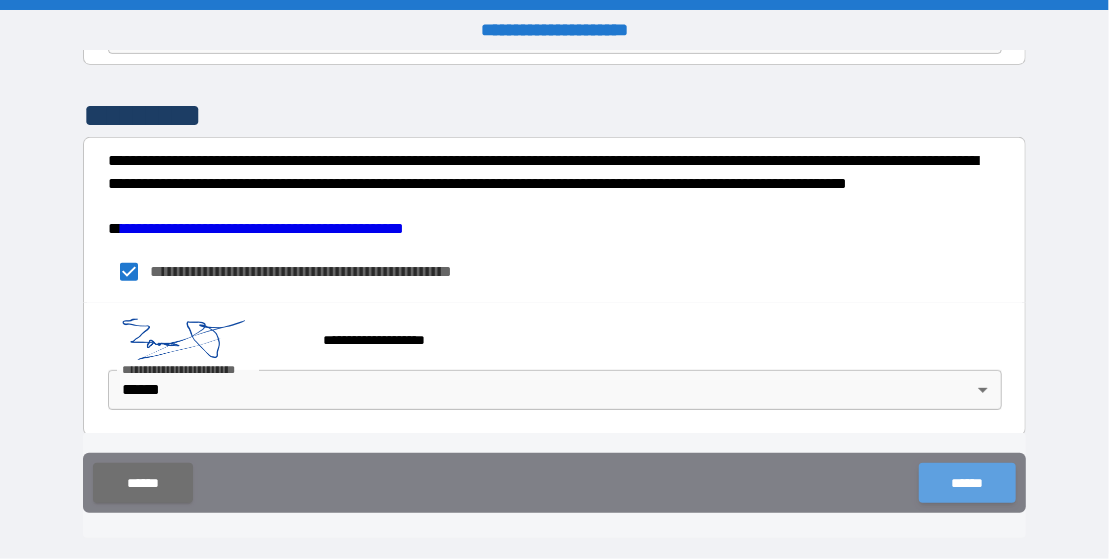 click on "******" at bounding box center (967, 483) 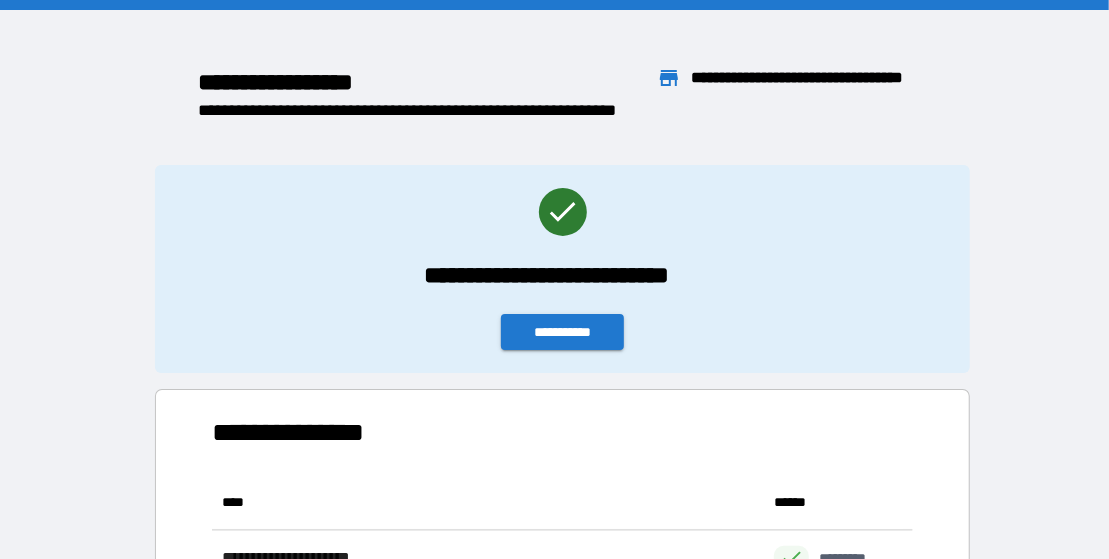 scroll, scrollTop: 16, scrollLeft: 16, axis: both 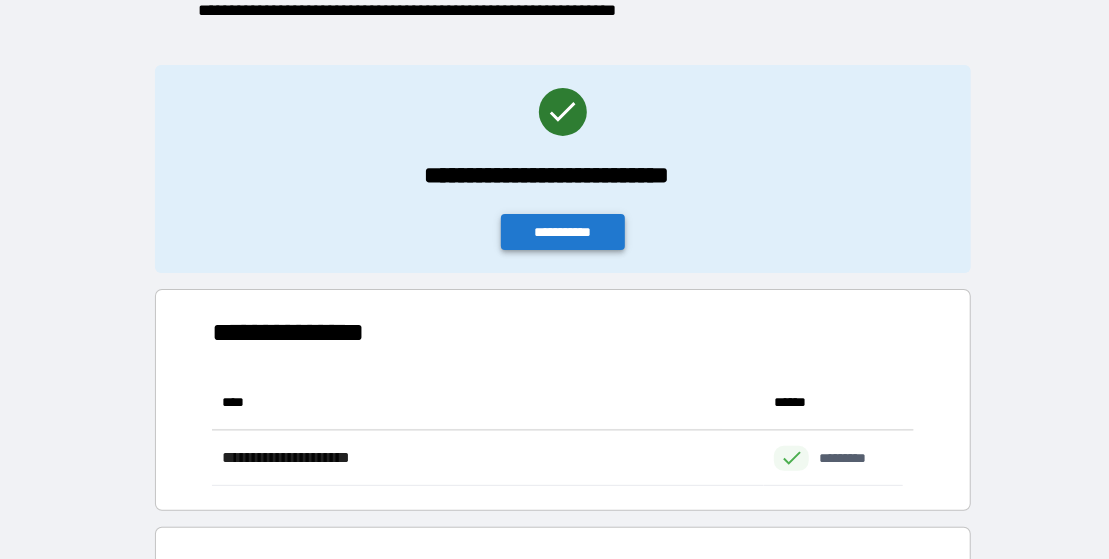 click on "**********" at bounding box center (563, 232) 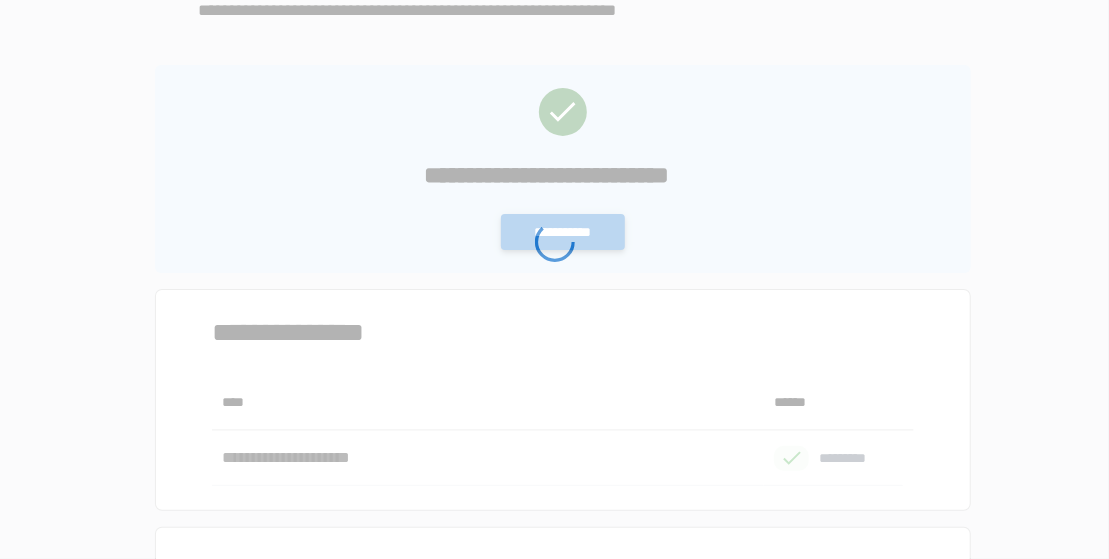 scroll, scrollTop: 0, scrollLeft: 0, axis: both 